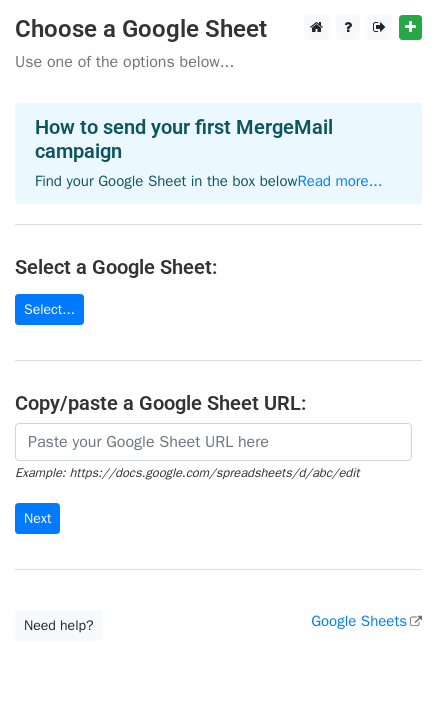 scroll, scrollTop: 0, scrollLeft: 0, axis: both 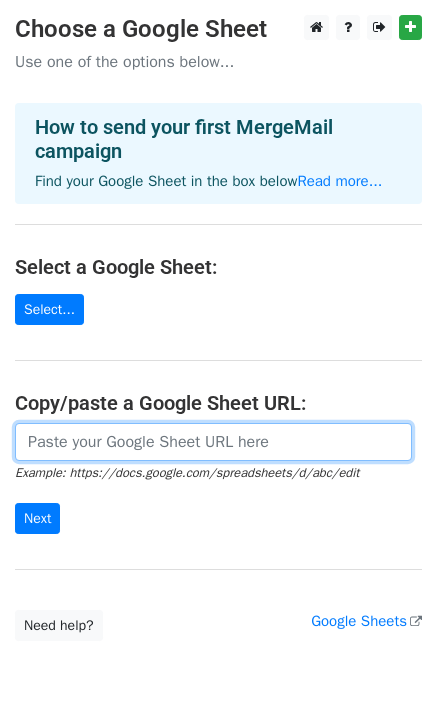 click at bounding box center [213, 442] 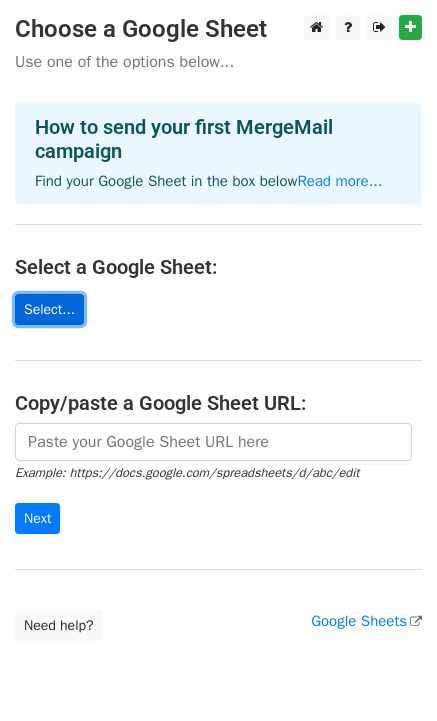click on "Select..." at bounding box center [49, 309] 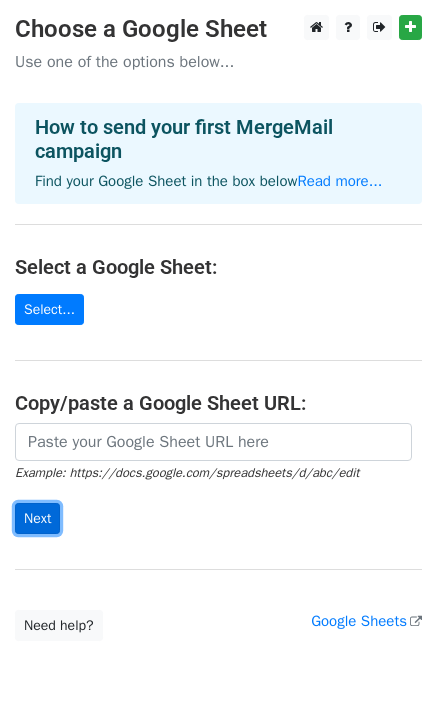 click on "Next" at bounding box center (37, 518) 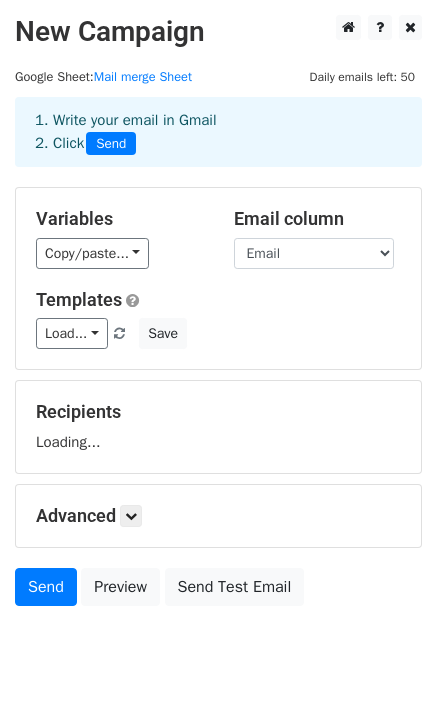 scroll, scrollTop: 0, scrollLeft: 0, axis: both 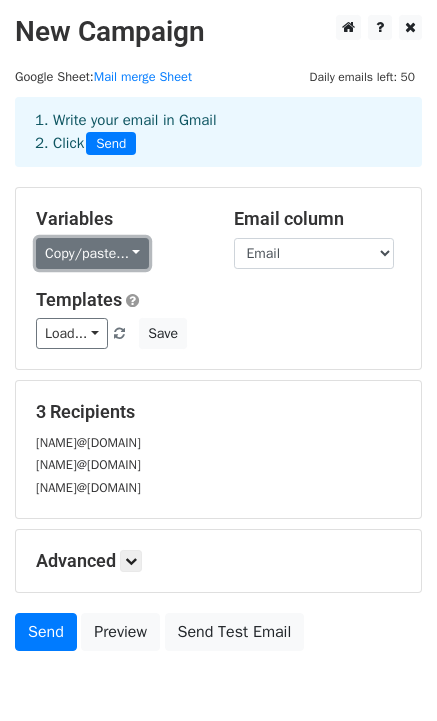 click on "Copy/paste..." at bounding box center (92, 253) 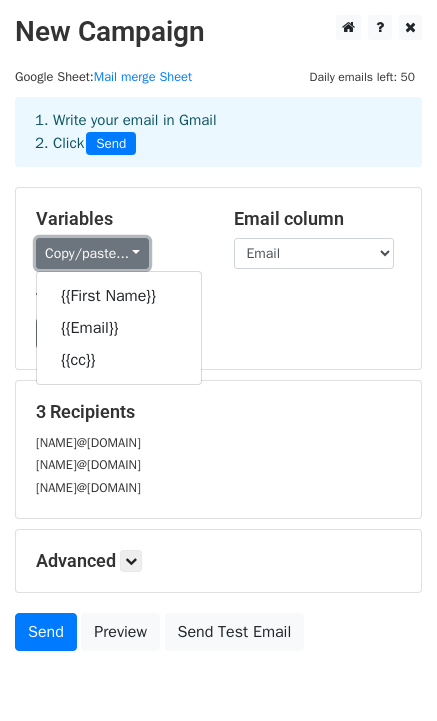 click on "Copy/paste..." at bounding box center (92, 253) 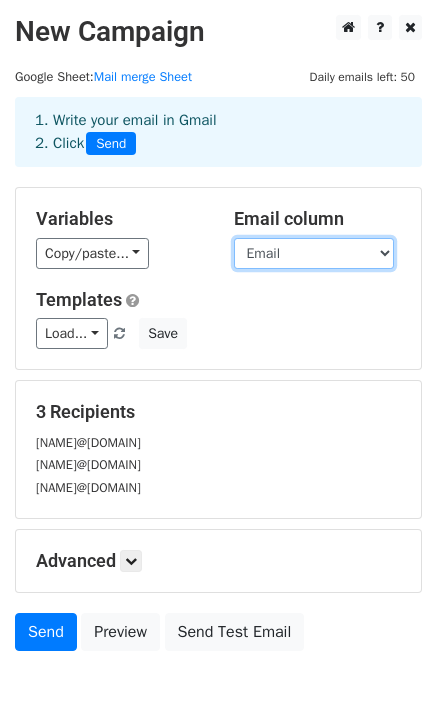 click on "First Name
Email
cc" at bounding box center (314, 253) 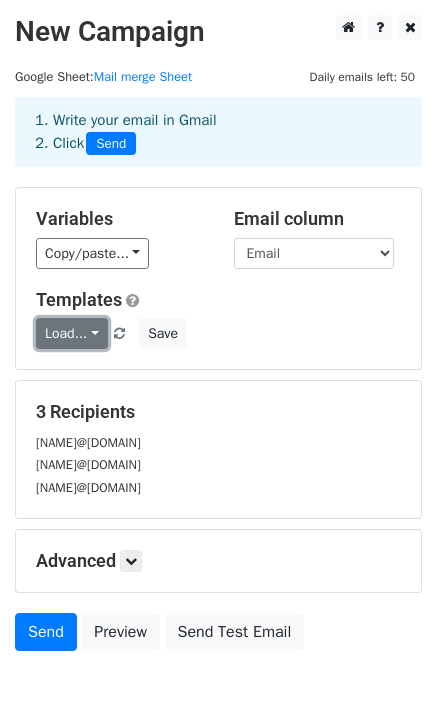 click on "Load..." at bounding box center (72, 333) 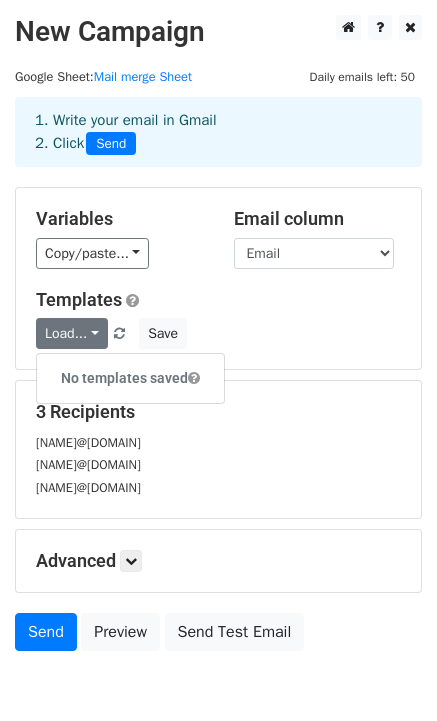 click on "Load...
No templates saved
Save" at bounding box center [218, 333] 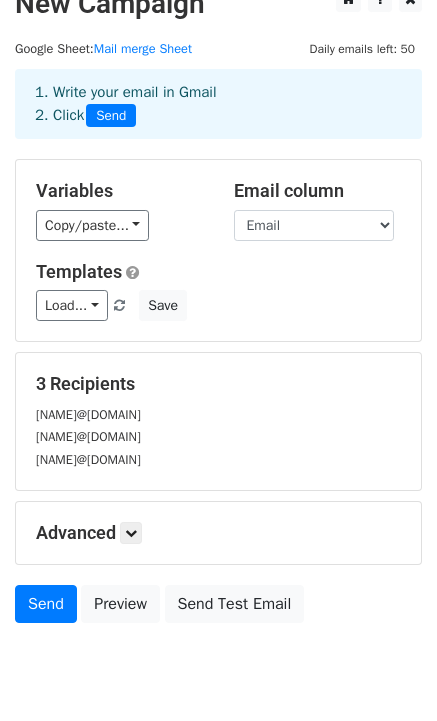 scroll, scrollTop: 101, scrollLeft: 0, axis: vertical 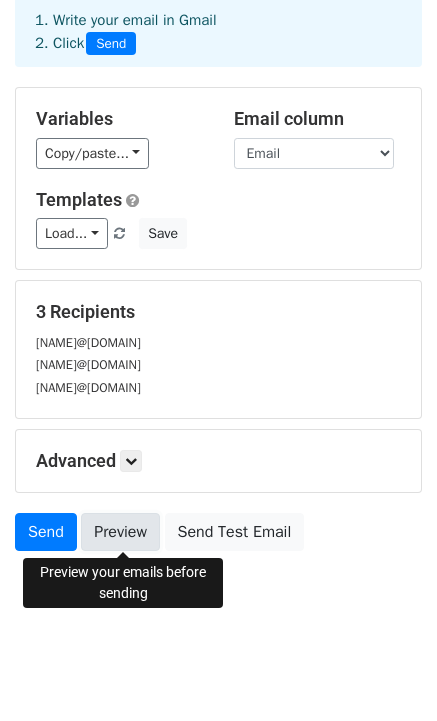 click on "Preview" at bounding box center (120, 532) 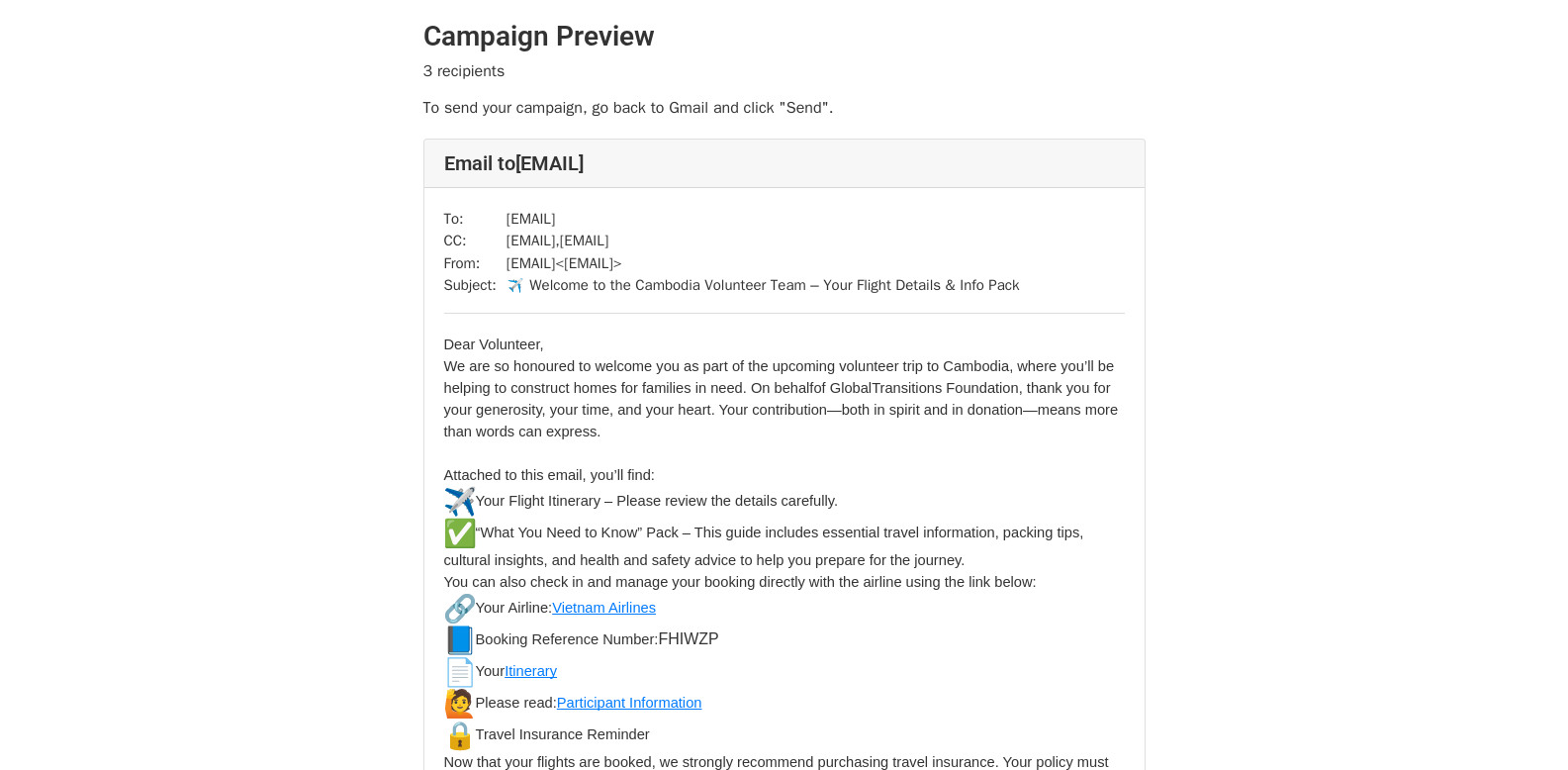 scroll, scrollTop: 0, scrollLeft: 0, axis: both 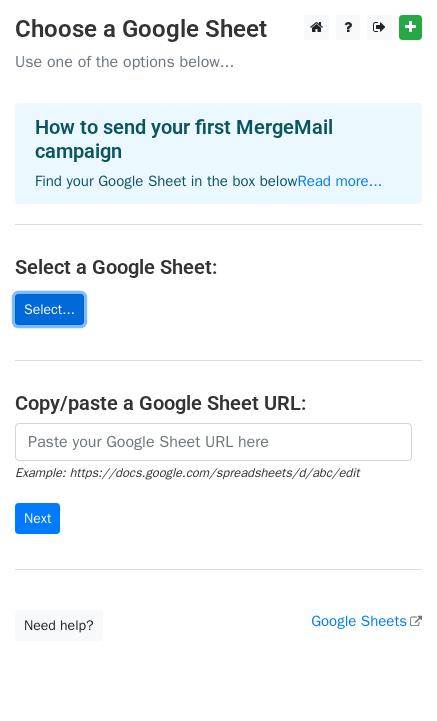 click on "Select..." at bounding box center (49, 309) 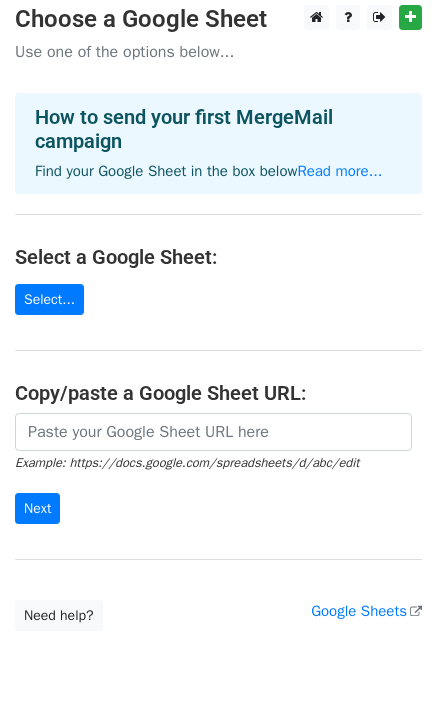 scroll, scrollTop: 80, scrollLeft: 0, axis: vertical 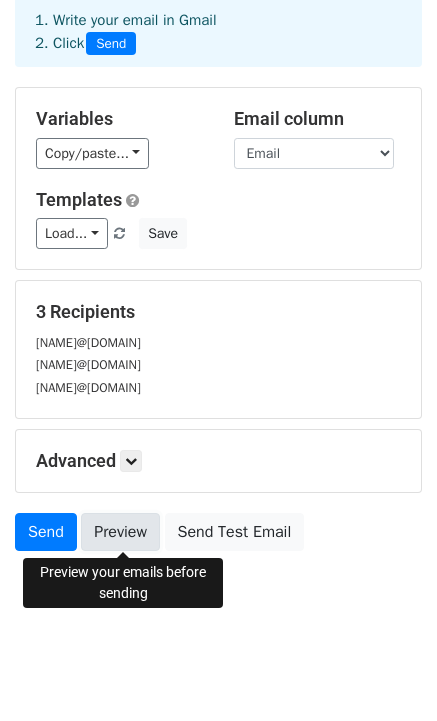 click on "Preview" at bounding box center [120, 532] 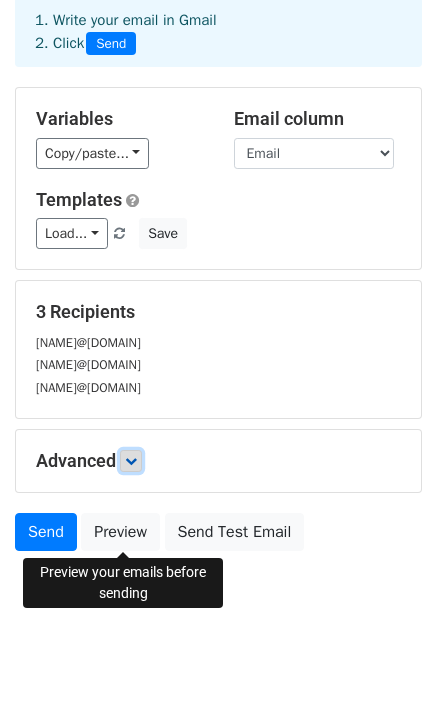 click at bounding box center [131, 461] 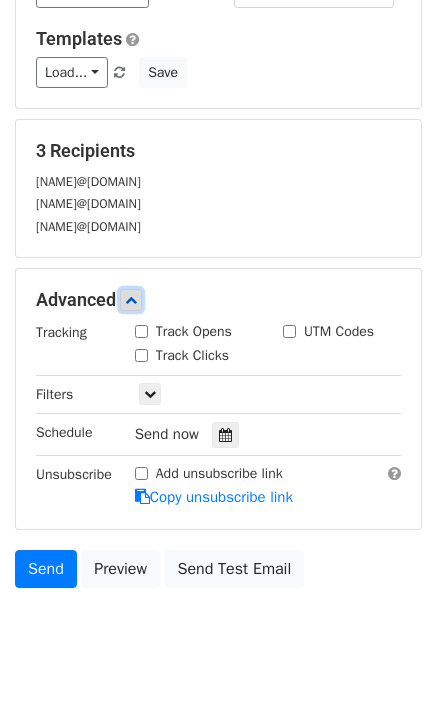 scroll, scrollTop: 297, scrollLeft: 0, axis: vertical 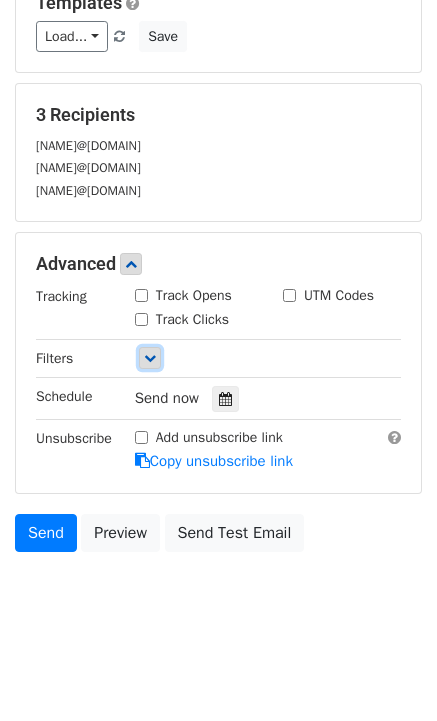 click at bounding box center (150, 358) 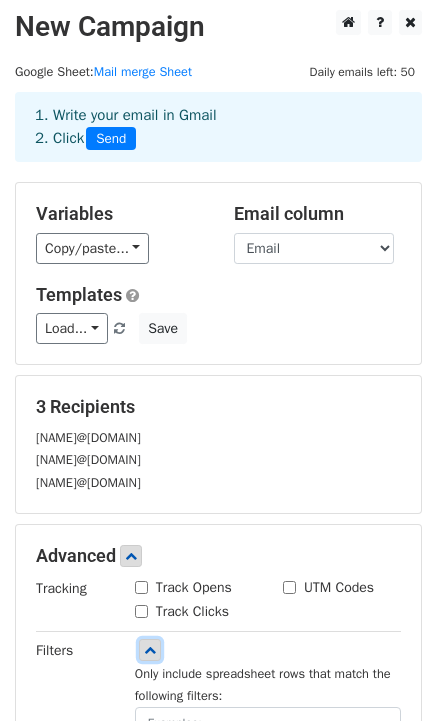 scroll, scrollTop: 0, scrollLeft: 0, axis: both 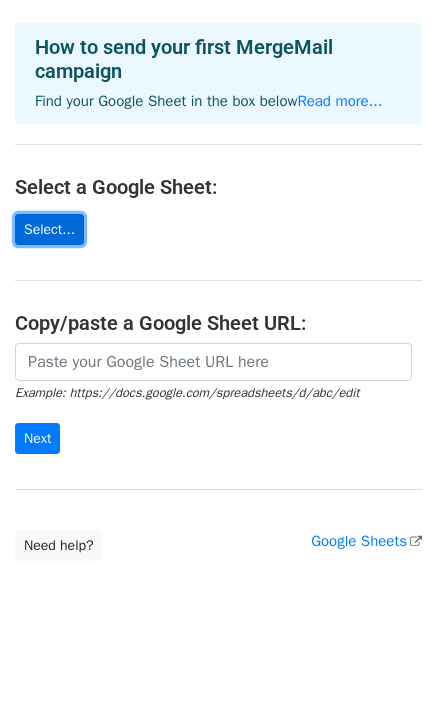 click on "Select..." at bounding box center [49, 229] 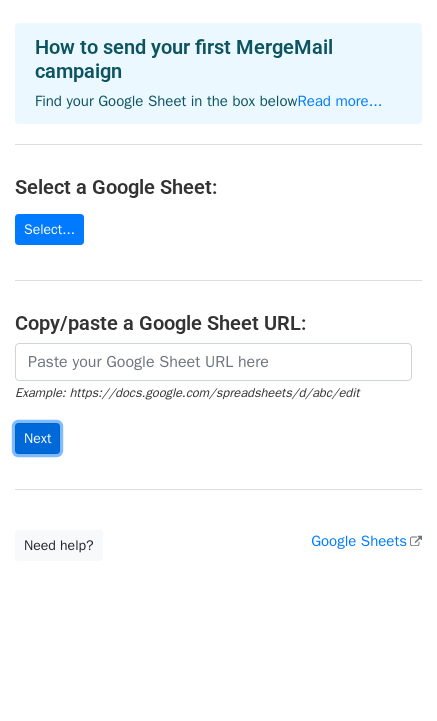 click on "Next" at bounding box center [37, 438] 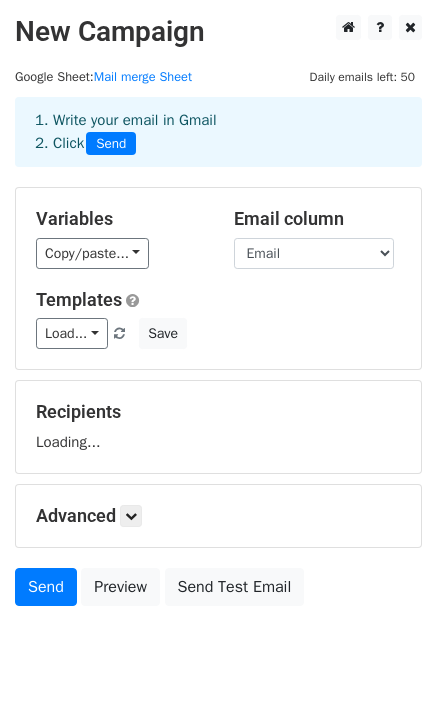 scroll, scrollTop: 0, scrollLeft: 0, axis: both 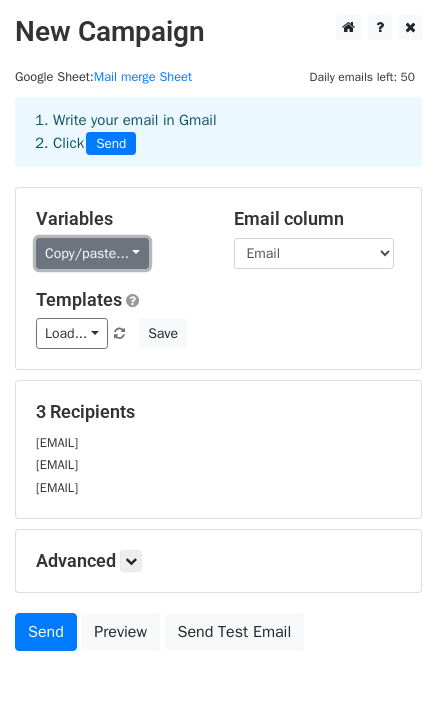 click on "Copy/paste..." at bounding box center (92, 253) 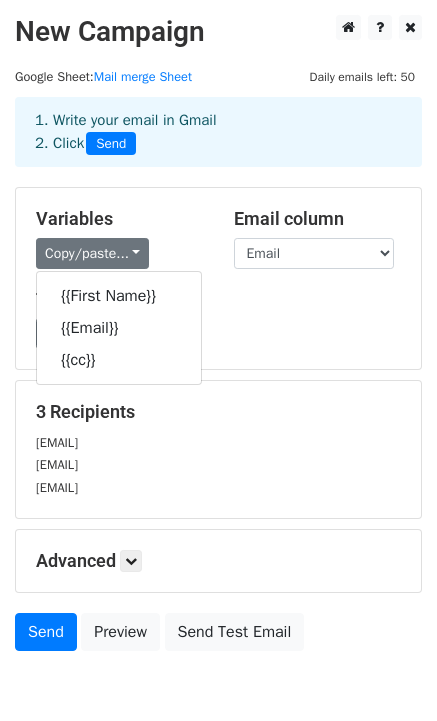click on "3 Recipients" at bounding box center [218, 412] 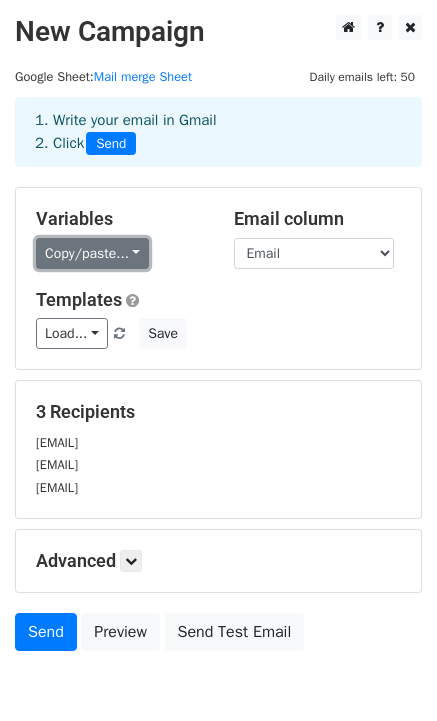 click on "Copy/paste..." at bounding box center [92, 253] 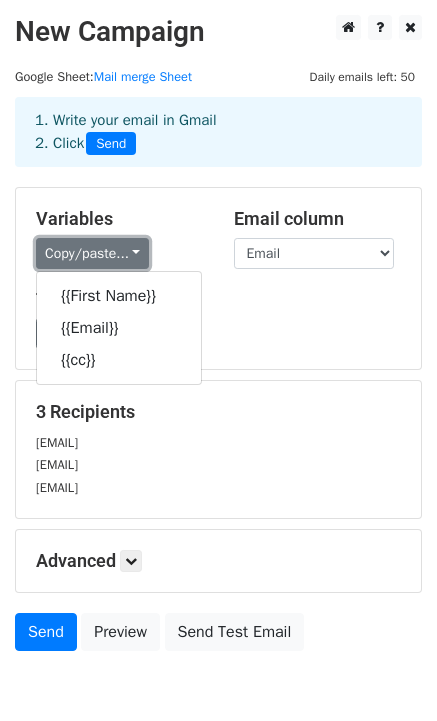 click on "Copy/paste..." at bounding box center (92, 253) 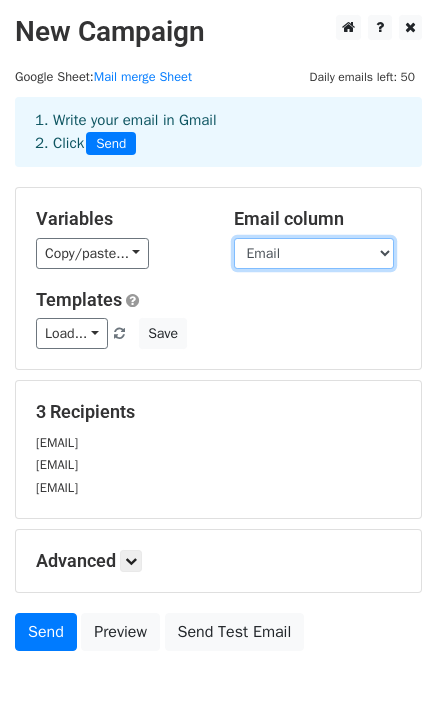click on "First Name
Email
cc" at bounding box center [314, 253] 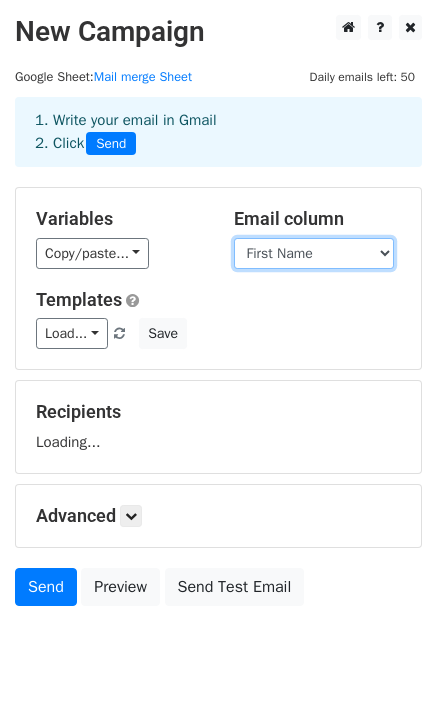 click on "First Name
Email
cc" at bounding box center (314, 253) 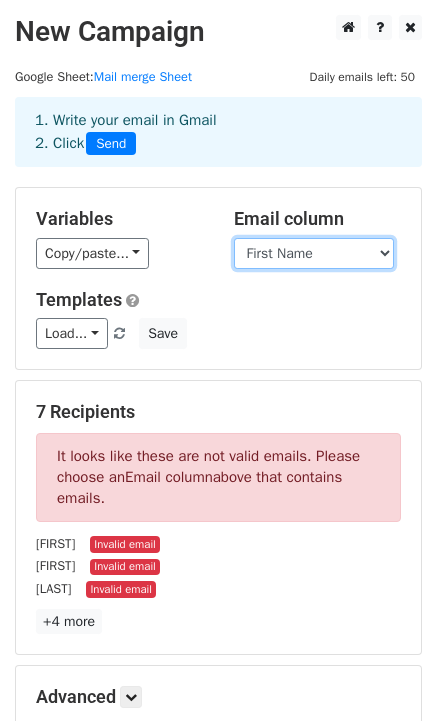 click on "First Name
Email
cc" at bounding box center [314, 253] 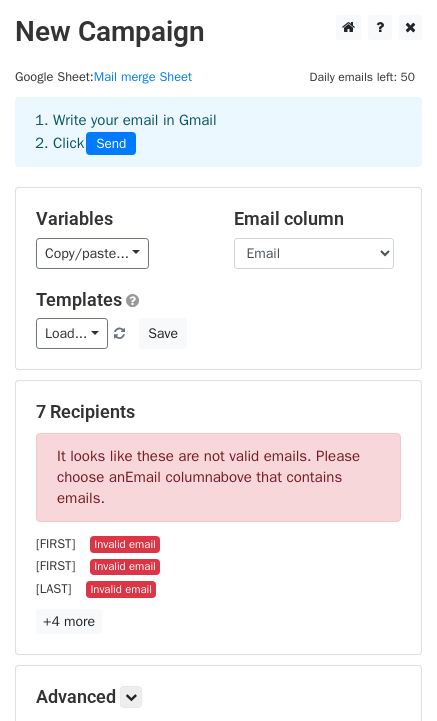click on "Variables
Copy/paste...
{{First Name}}
{{Email}}
{{cc}}
Email column
First Name
Email
cc
Templates
Load...
No templates saved
Save" at bounding box center [218, 278] 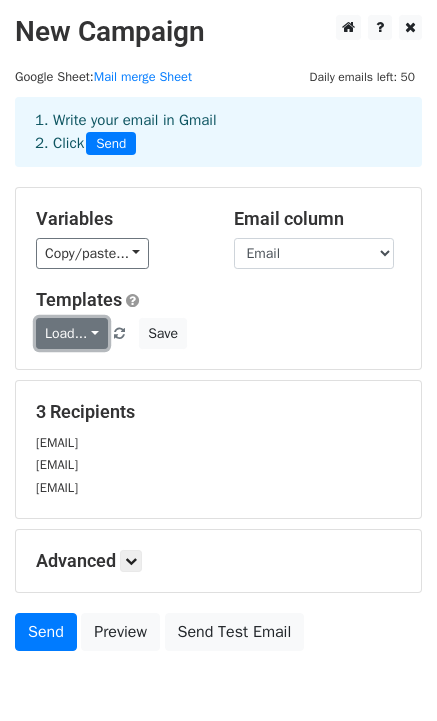 click on "Load..." at bounding box center [72, 333] 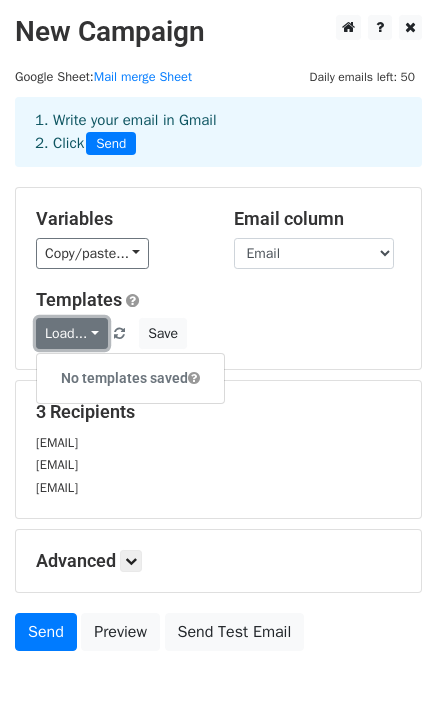 click on "Load..." at bounding box center [72, 333] 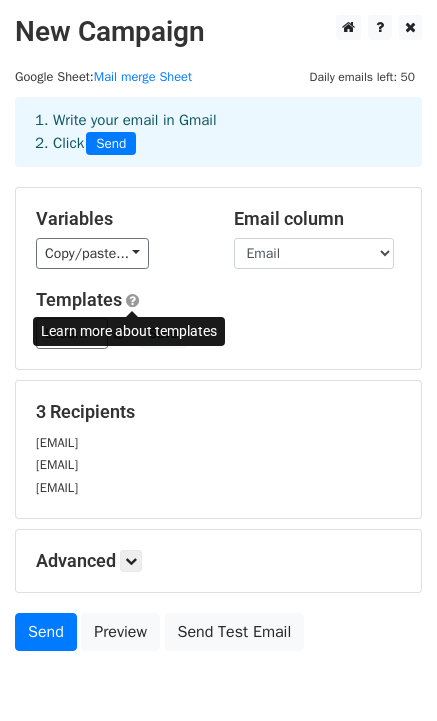 click at bounding box center [132, 300] 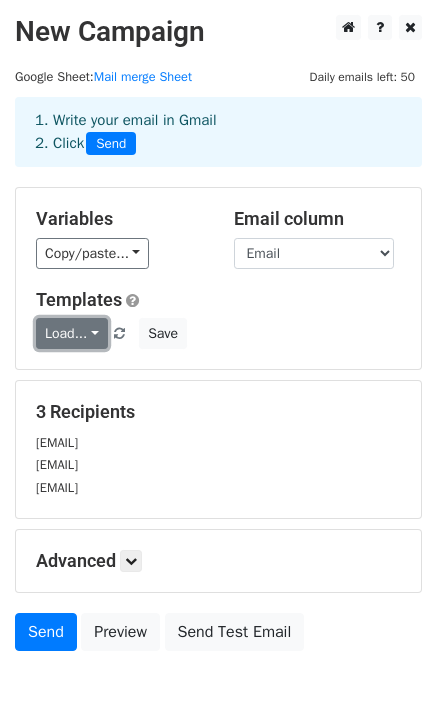 click on "Load..." at bounding box center [72, 333] 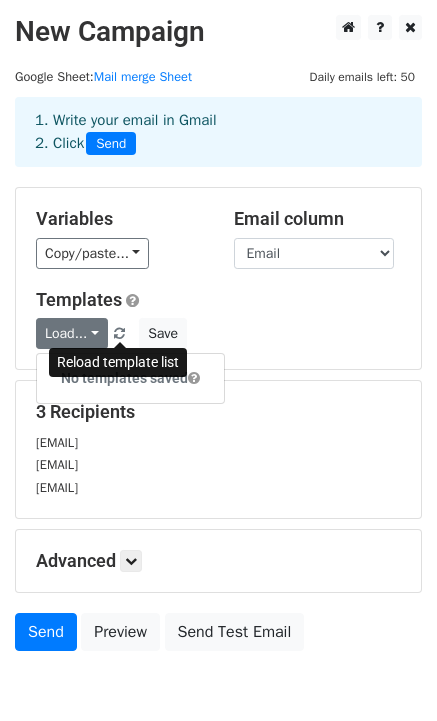 click at bounding box center (119, 334) 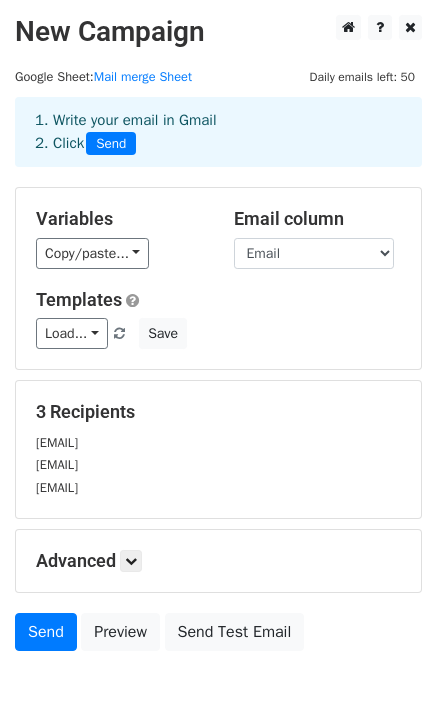 scroll, scrollTop: 101, scrollLeft: 0, axis: vertical 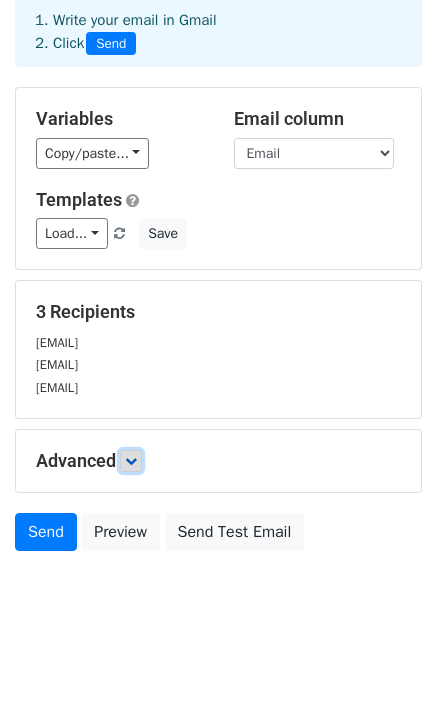 click at bounding box center [131, 461] 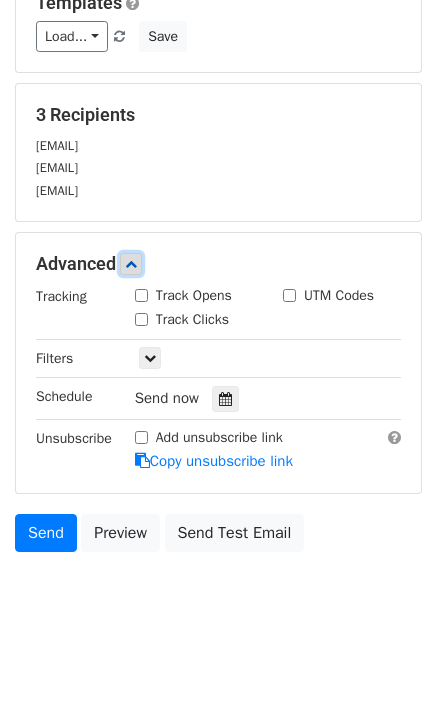 scroll, scrollTop: 0, scrollLeft: 0, axis: both 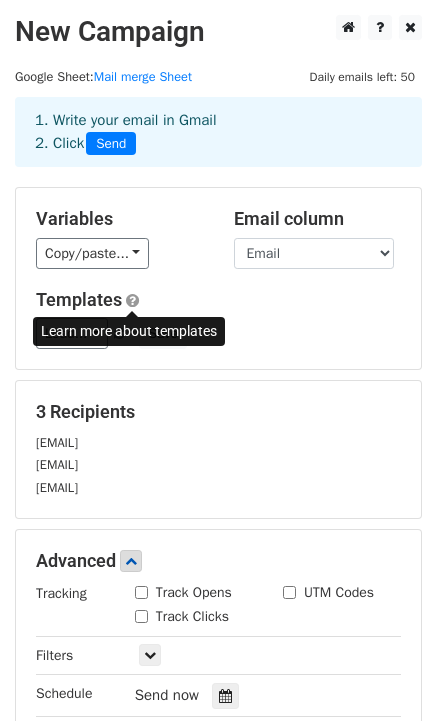 click at bounding box center [132, 300] 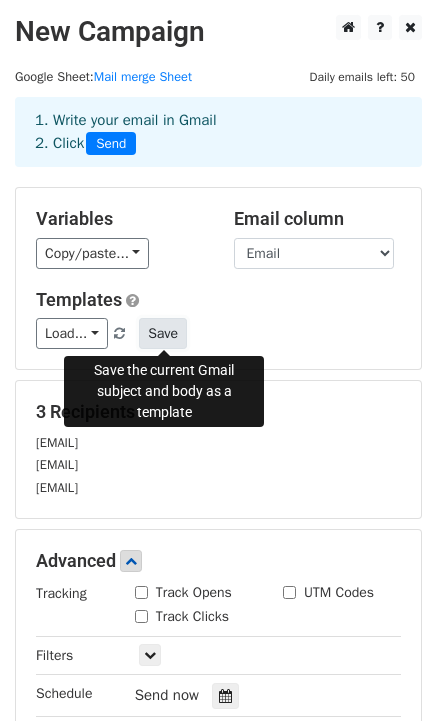 click on "Save" at bounding box center [163, 333] 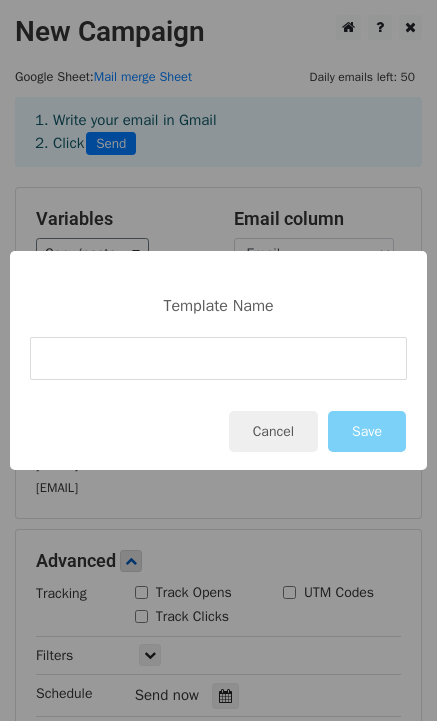click at bounding box center [218, 358] 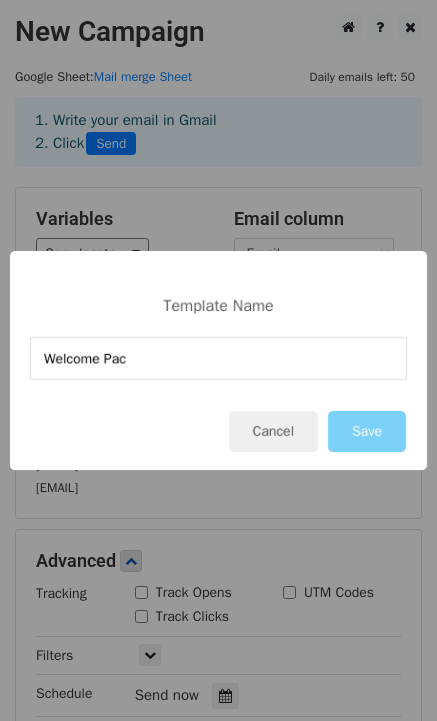 type on "Welcome Pack" 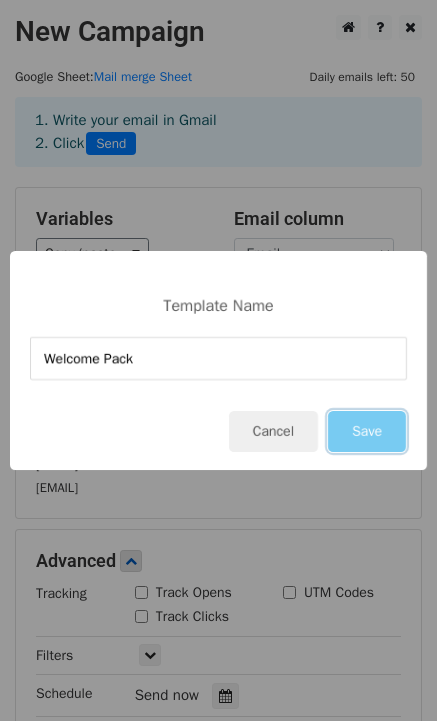 click on "Save" at bounding box center [367, 431] 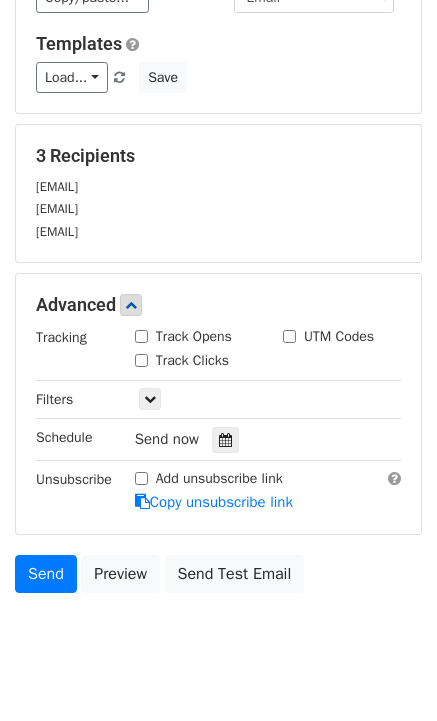 scroll, scrollTop: 297, scrollLeft: 0, axis: vertical 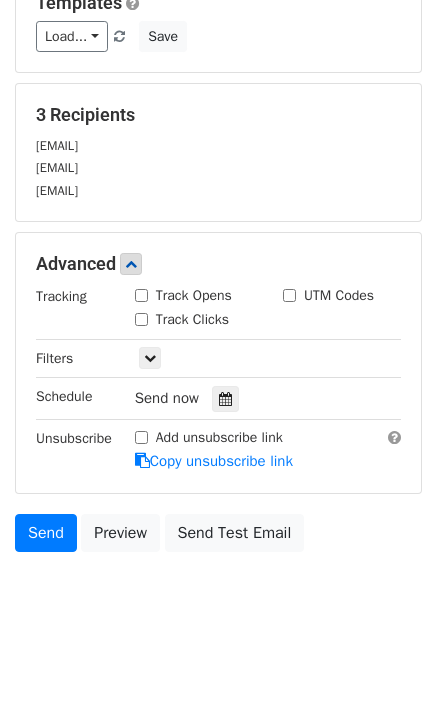 click on "Track Opens" at bounding box center [141, 295] 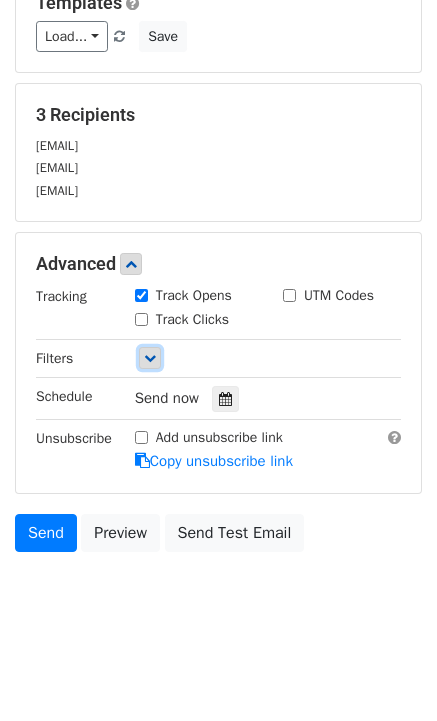 click at bounding box center [150, 358] 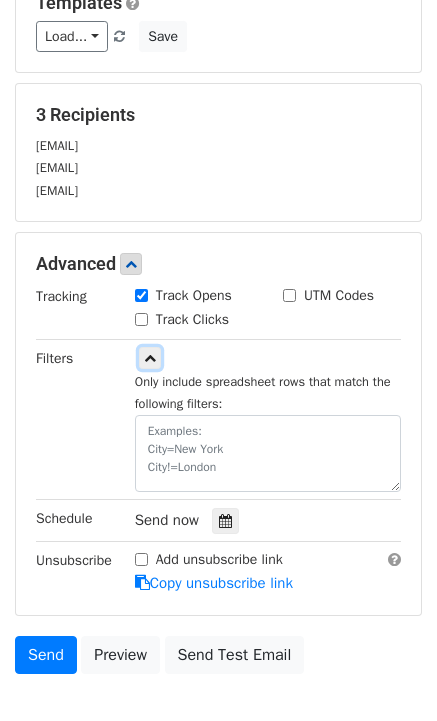 scroll, scrollTop: 419, scrollLeft: 0, axis: vertical 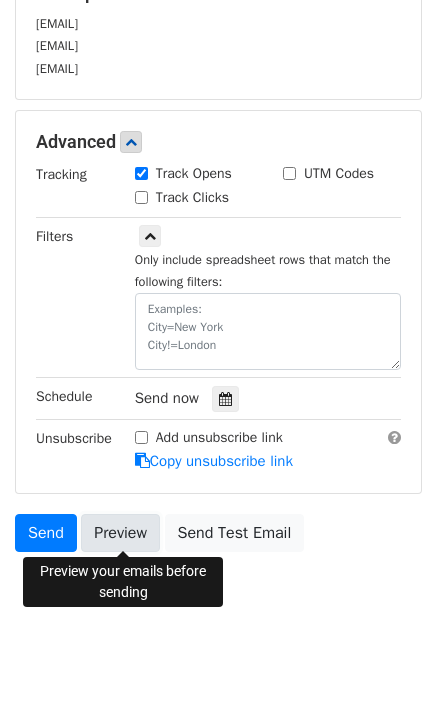 click on "Preview" at bounding box center [120, 533] 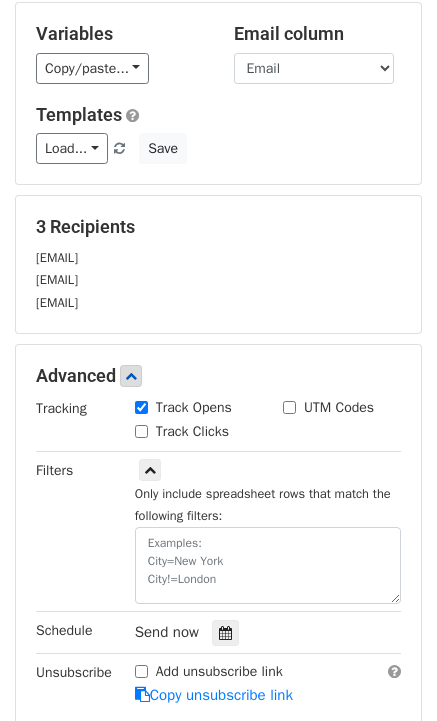 scroll, scrollTop: 0, scrollLeft: 0, axis: both 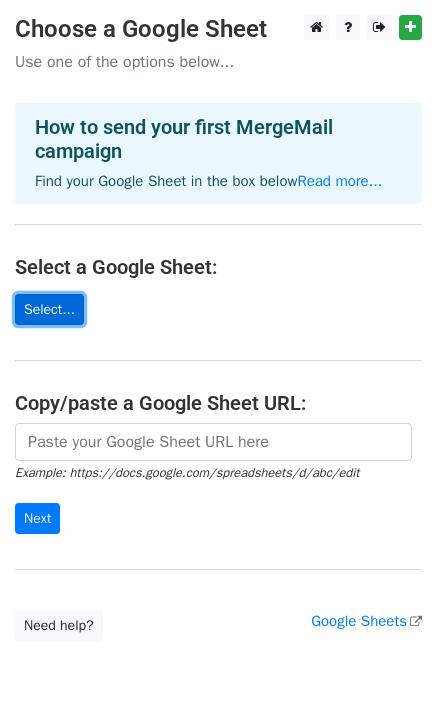 click on "Select..." at bounding box center [49, 309] 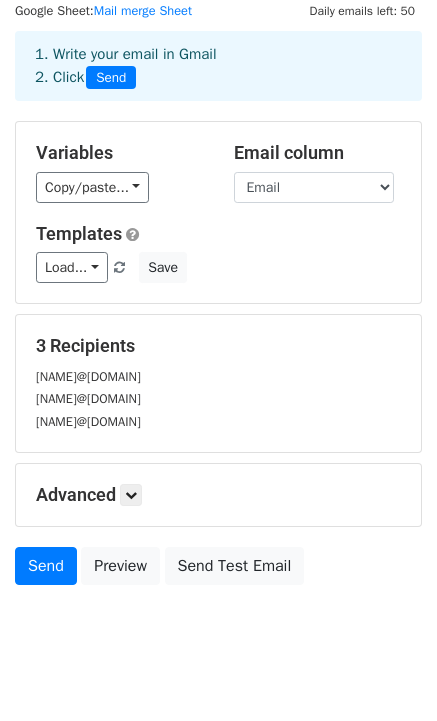 scroll, scrollTop: 101, scrollLeft: 0, axis: vertical 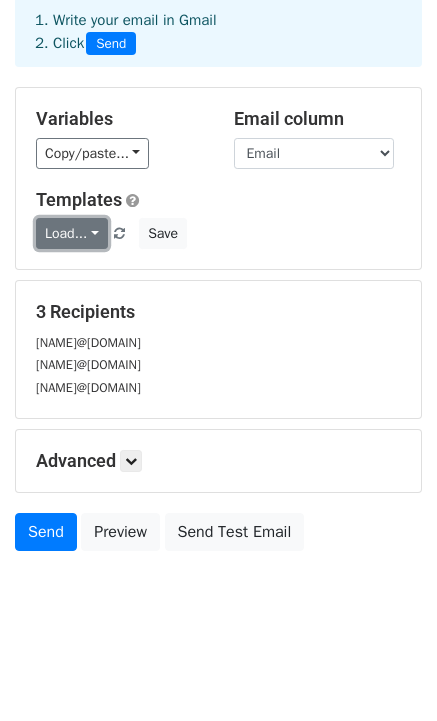 click on "Load..." at bounding box center (72, 233) 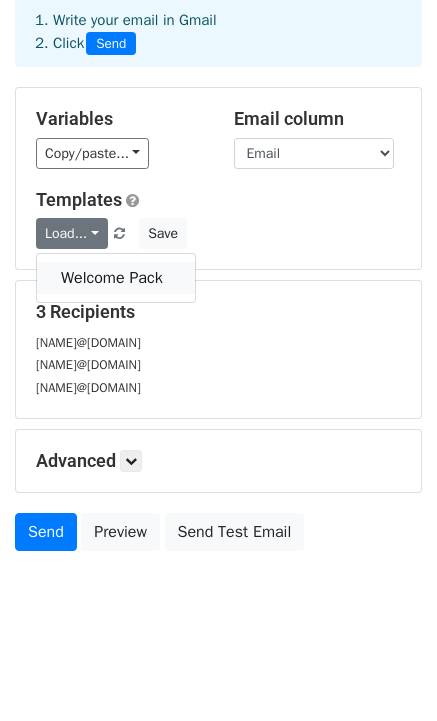 click on "Welcome Pack" at bounding box center [116, 278] 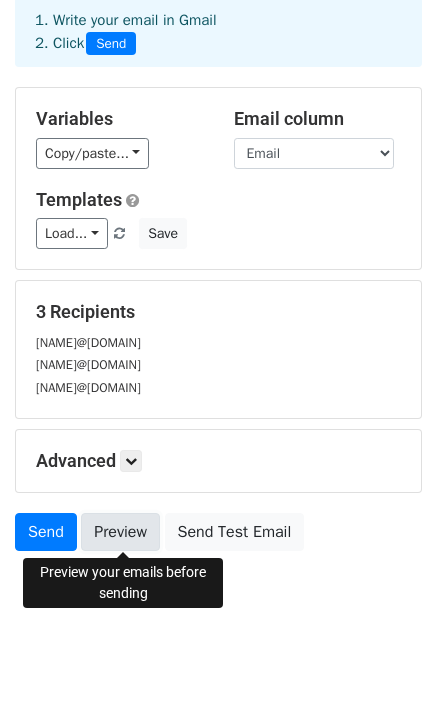 click on "Preview" at bounding box center (120, 532) 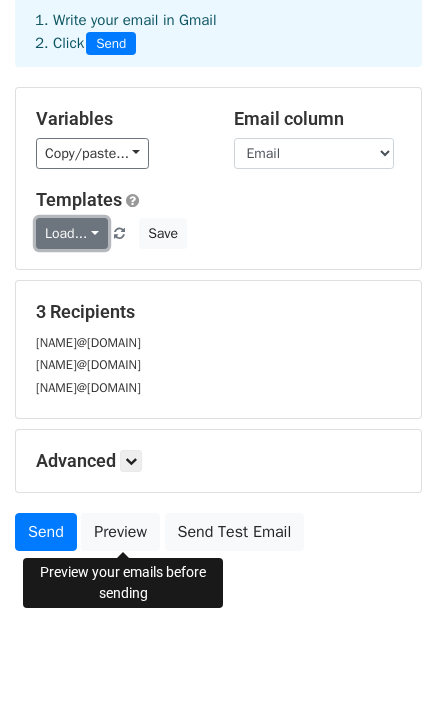 click on "Load..." at bounding box center (72, 233) 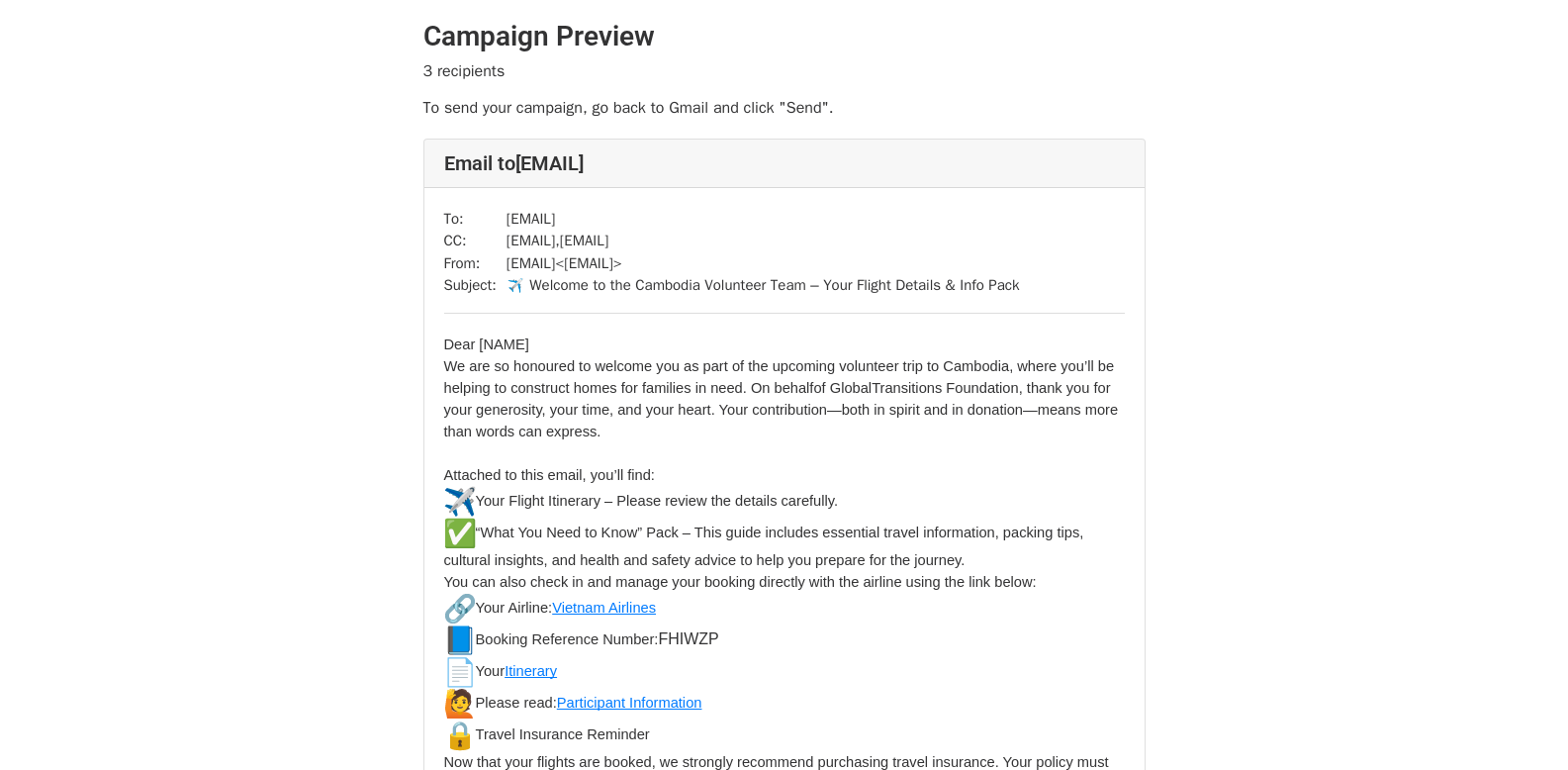 scroll, scrollTop: 0, scrollLeft: 0, axis: both 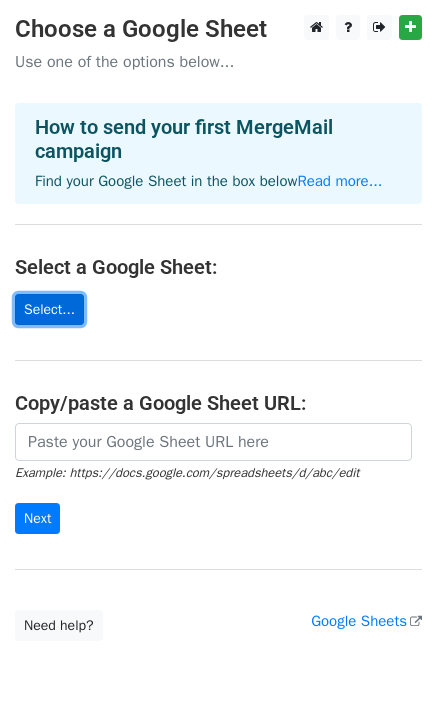 click on "Select..." at bounding box center [49, 309] 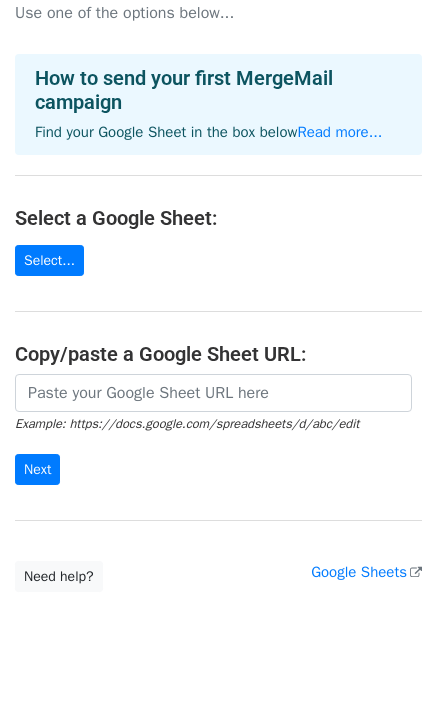 scroll, scrollTop: 80, scrollLeft: 0, axis: vertical 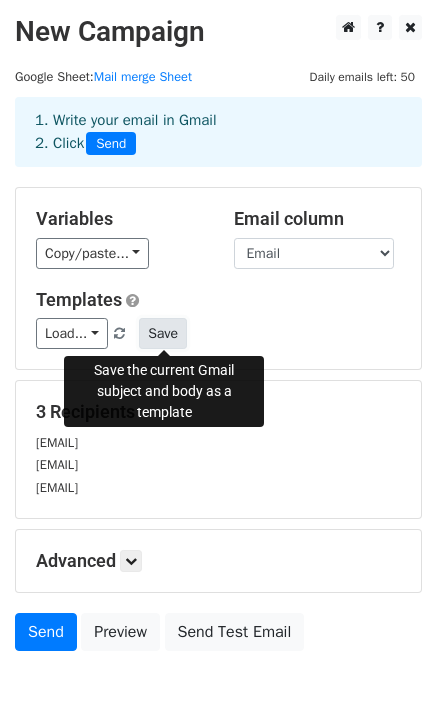 click on "Save" at bounding box center [163, 333] 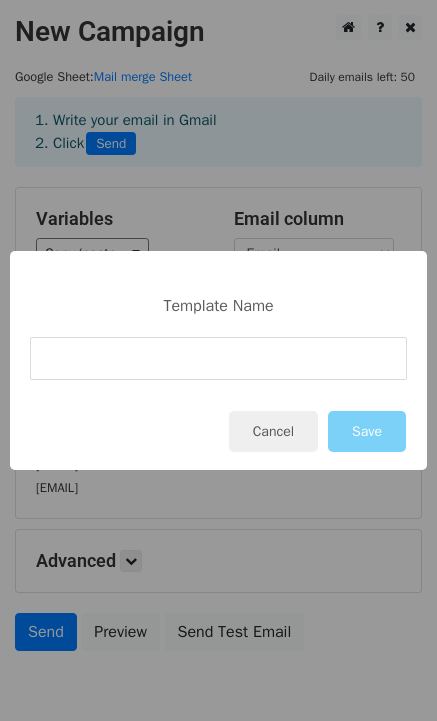 click at bounding box center (218, 358) 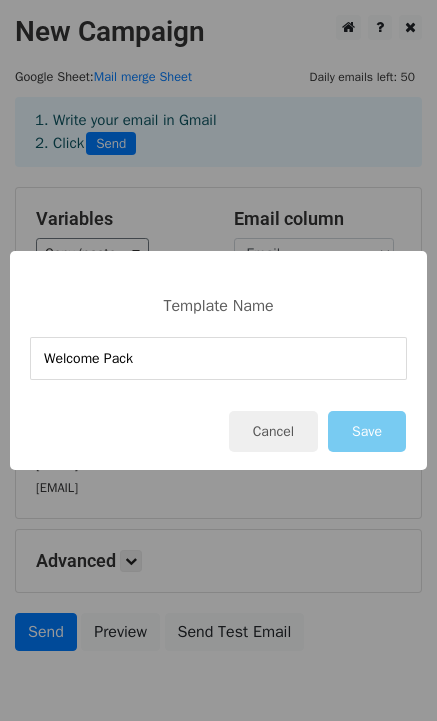 type on "Welcome Pack" 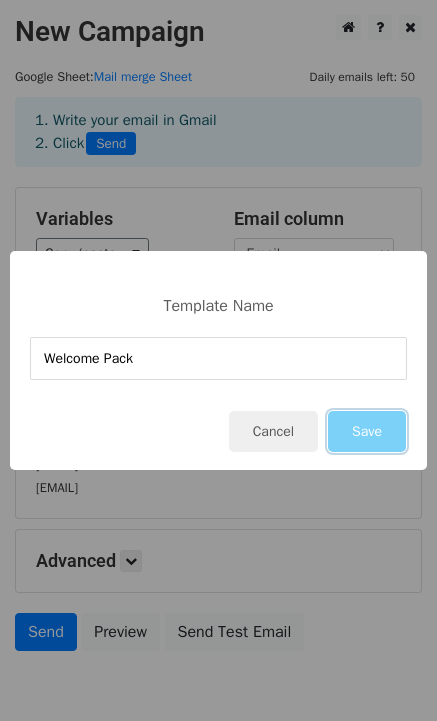 drag, startPoint x: 397, startPoint y: 427, endPoint x: 385, endPoint y: 429, distance: 12.165525 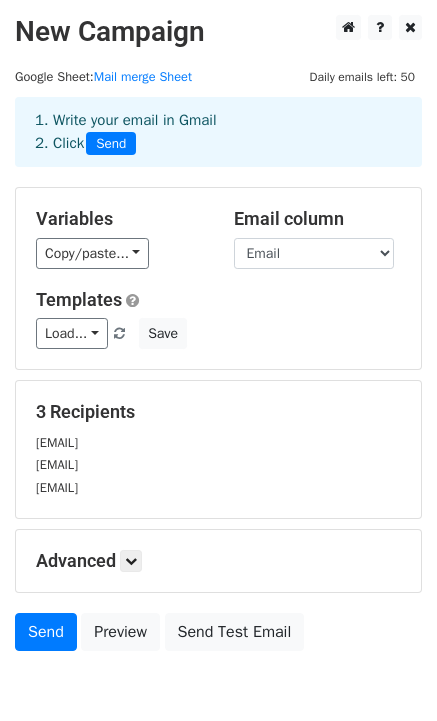 scroll, scrollTop: 101, scrollLeft: 0, axis: vertical 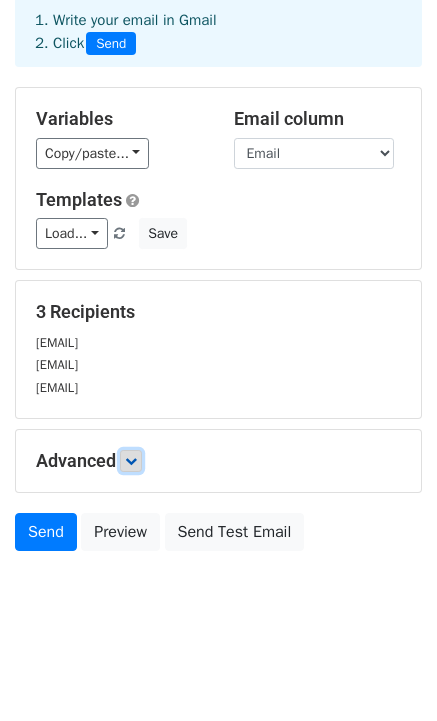 click at bounding box center (131, 461) 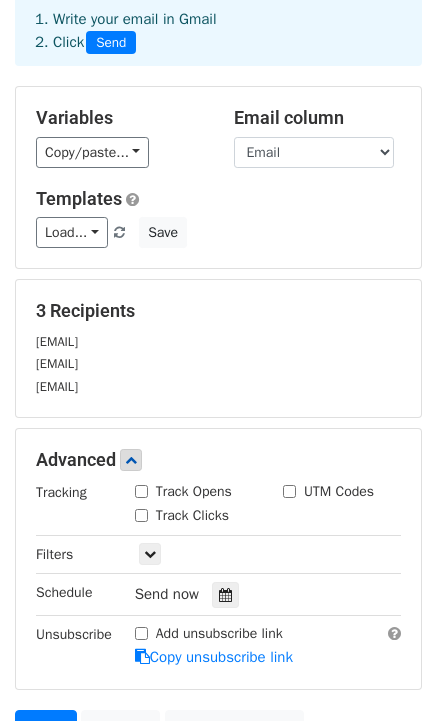 click on "Track Opens" at bounding box center (141, 491) 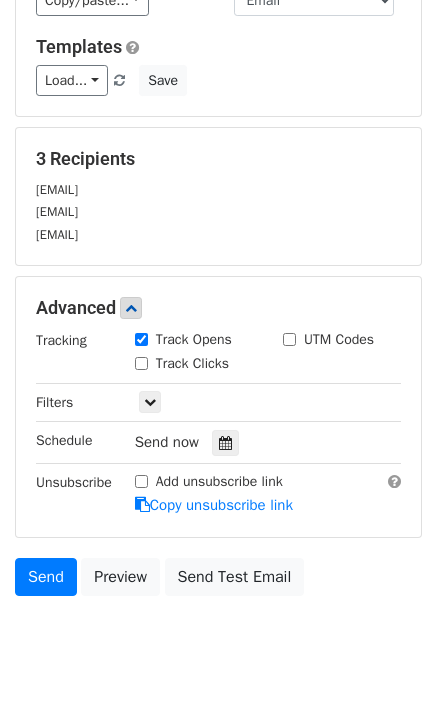 scroll, scrollTop: 297, scrollLeft: 0, axis: vertical 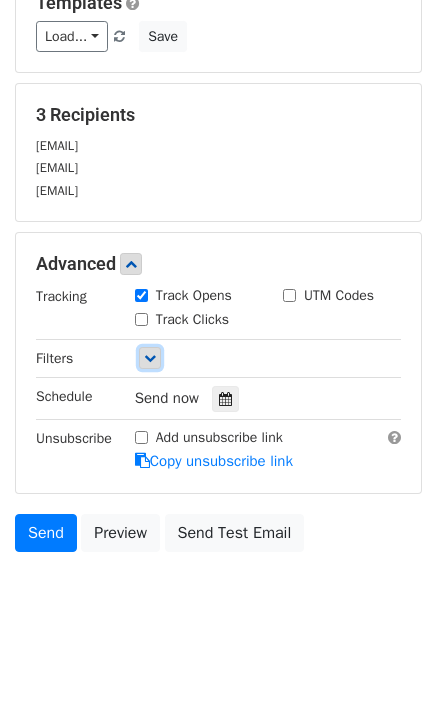 click at bounding box center [150, 358] 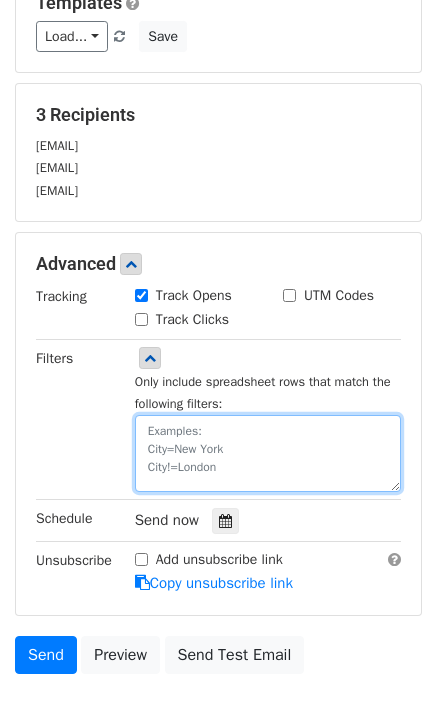 click at bounding box center [268, 453] 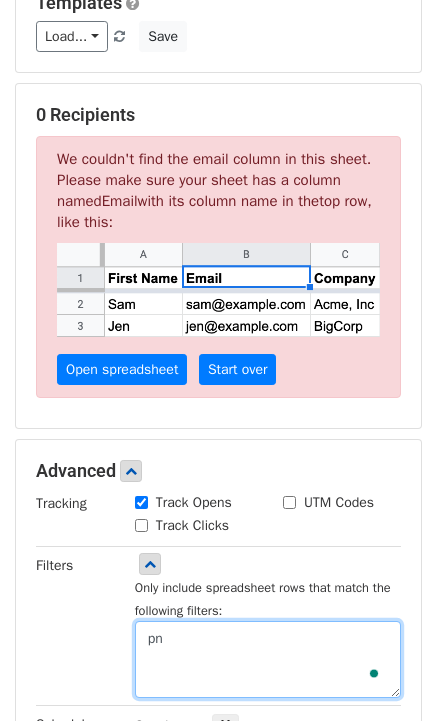 type on "p" 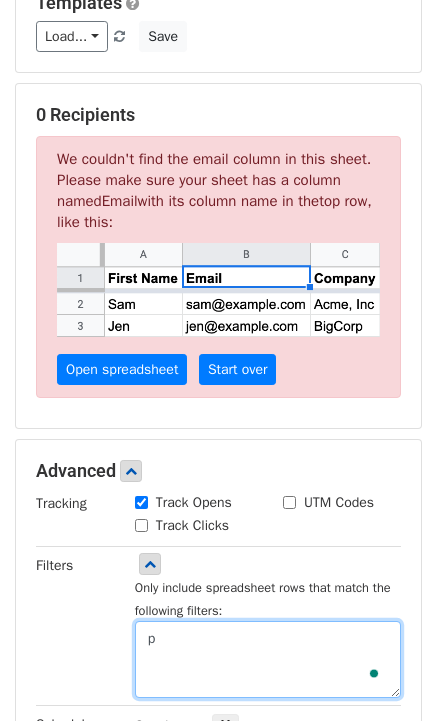 type 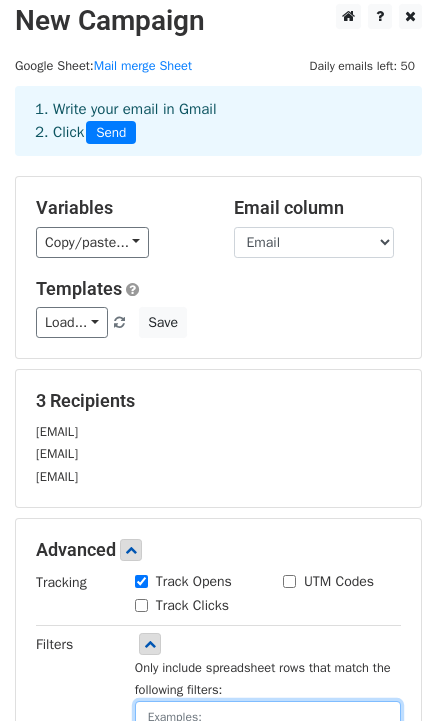 scroll, scrollTop: 0, scrollLeft: 0, axis: both 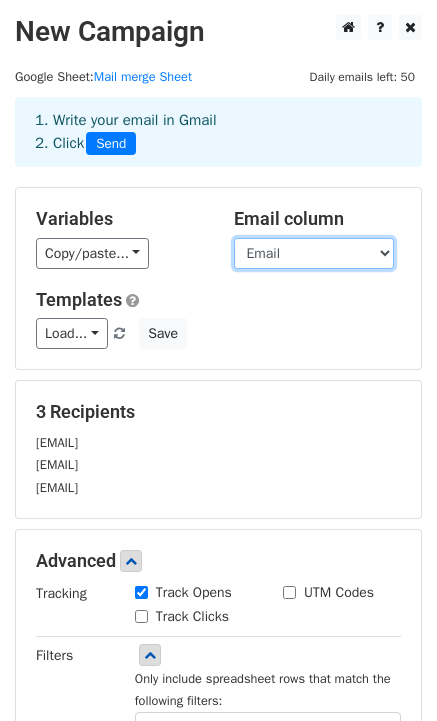 click on "First Name
Email
cc
pnr" at bounding box center [314, 253] 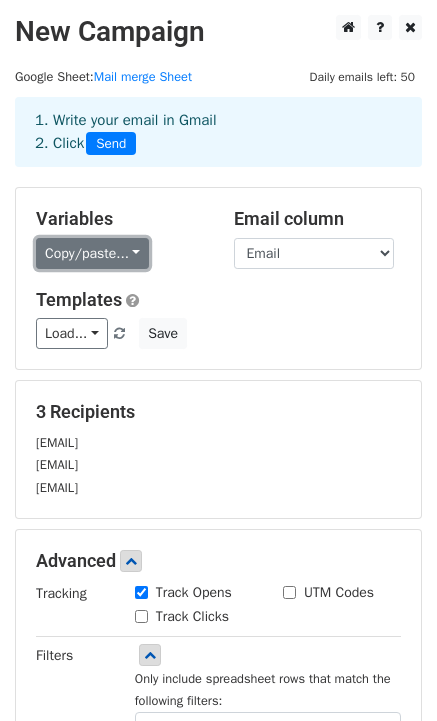 click on "Copy/paste..." at bounding box center [92, 253] 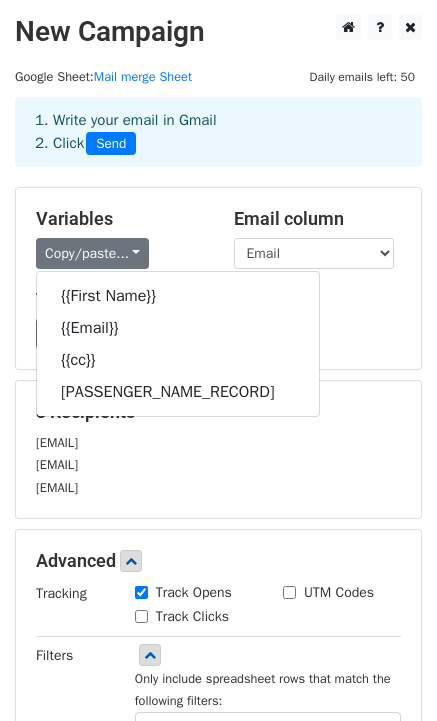 click on "Load...
Welcome Pack
Welcome Pack
Save" at bounding box center (218, 333) 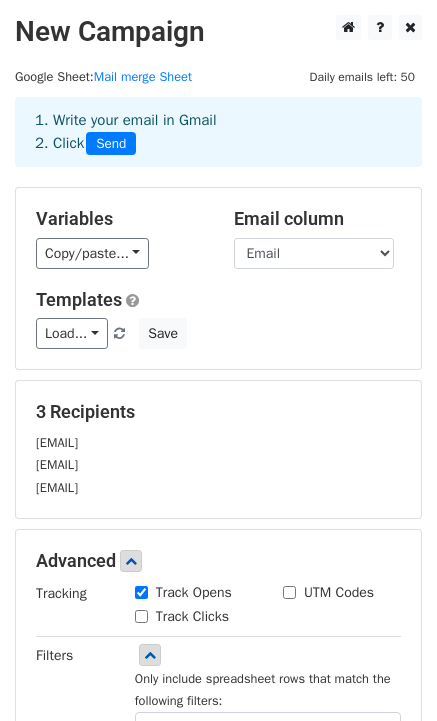 scroll, scrollTop: 1, scrollLeft: 0, axis: vertical 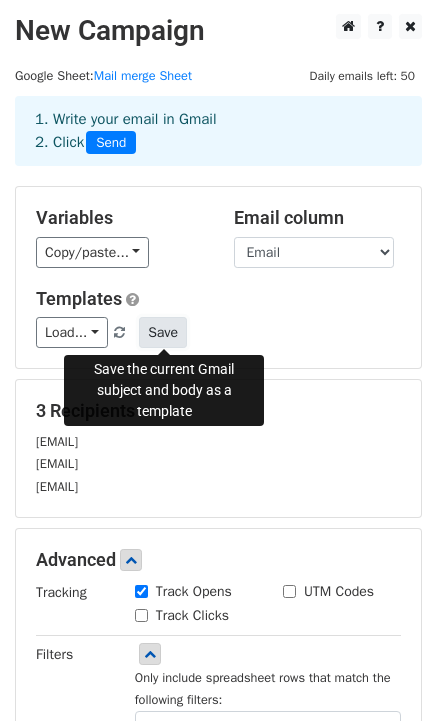 click on "Save" at bounding box center (163, 332) 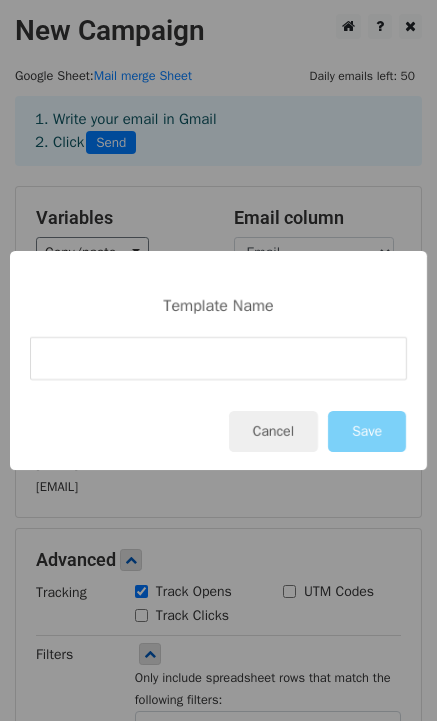 click at bounding box center (218, 358) 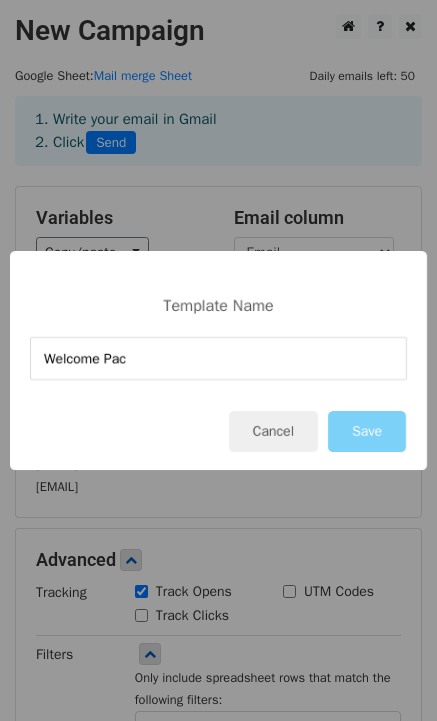 type on "Welcome Pack" 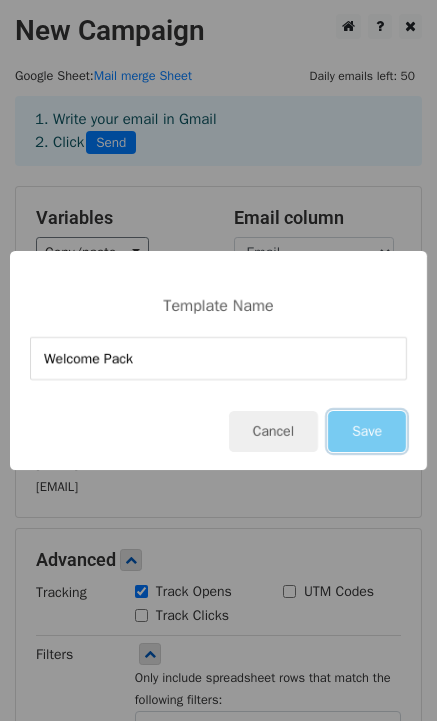 click on "Save" at bounding box center [367, 431] 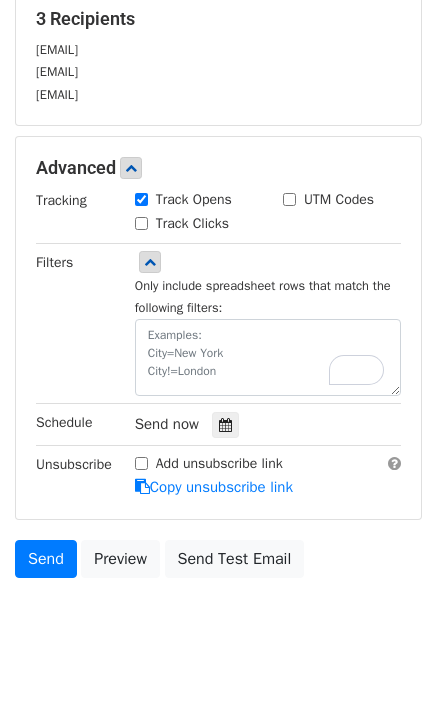 scroll, scrollTop: 419, scrollLeft: 0, axis: vertical 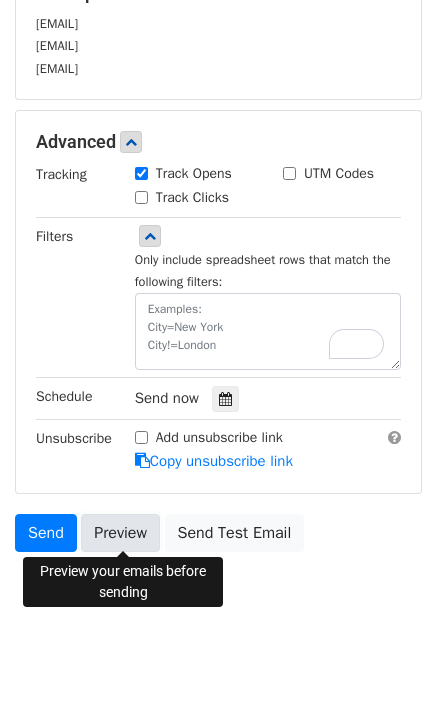 click on "Preview" at bounding box center (120, 533) 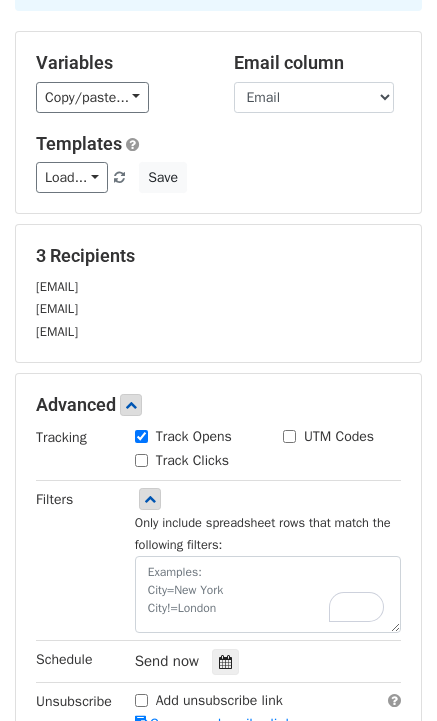 scroll, scrollTop: 153, scrollLeft: 0, axis: vertical 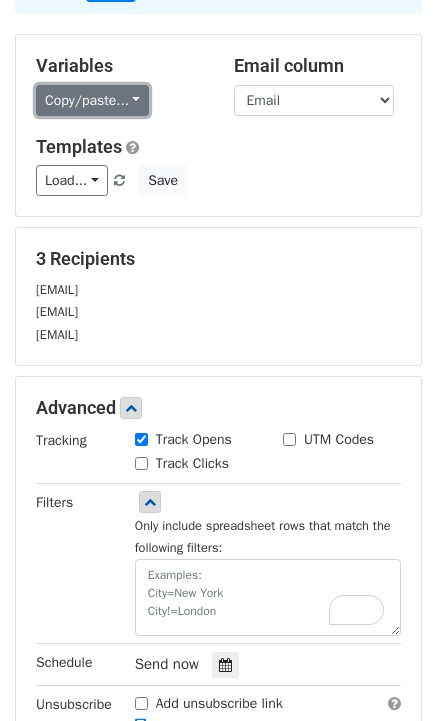 click on "Copy/paste..." at bounding box center [92, 100] 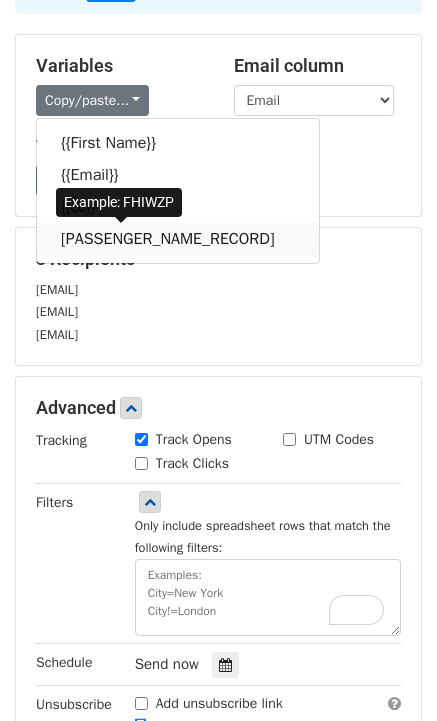 click on "{{pnr}}" at bounding box center (178, 239) 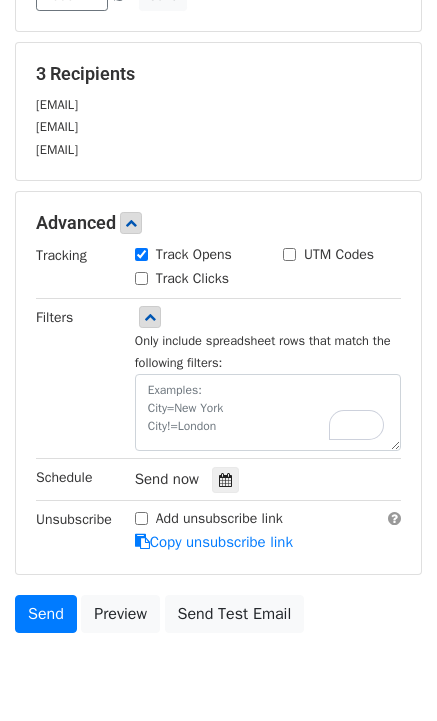 scroll, scrollTop: 419, scrollLeft: 0, axis: vertical 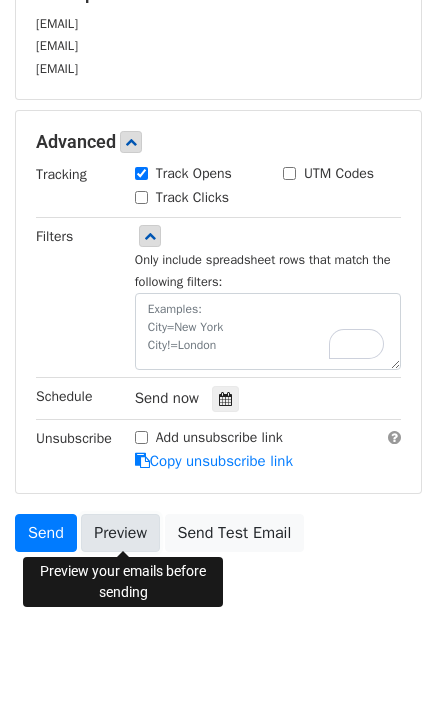 click on "Preview" at bounding box center [120, 533] 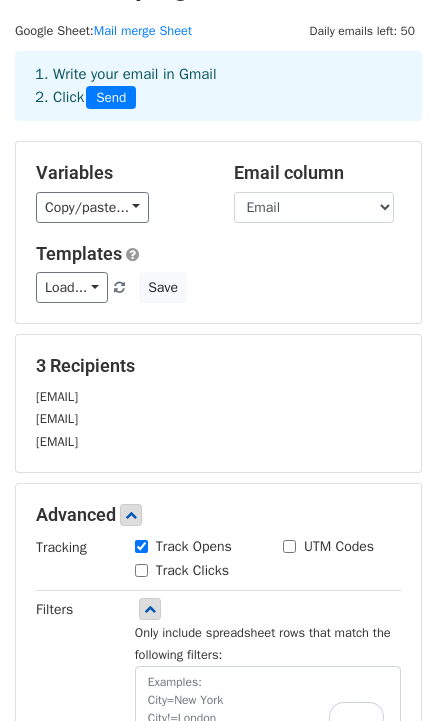 scroll, scrollTop: 0, scrollLeft: 0, axis: both 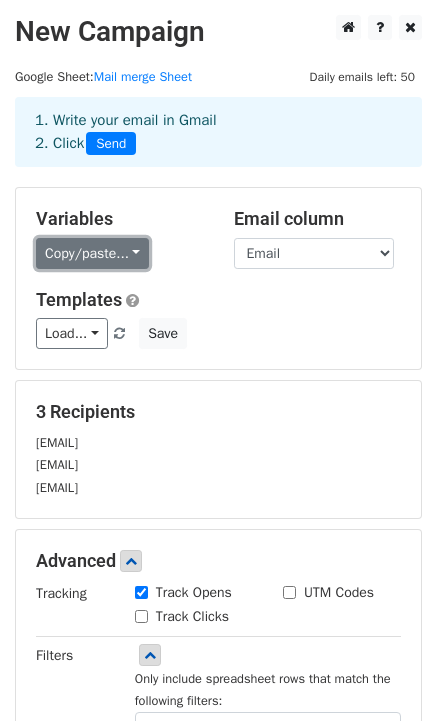 click on "Copy/paste..." at bounding box center [92, 253] 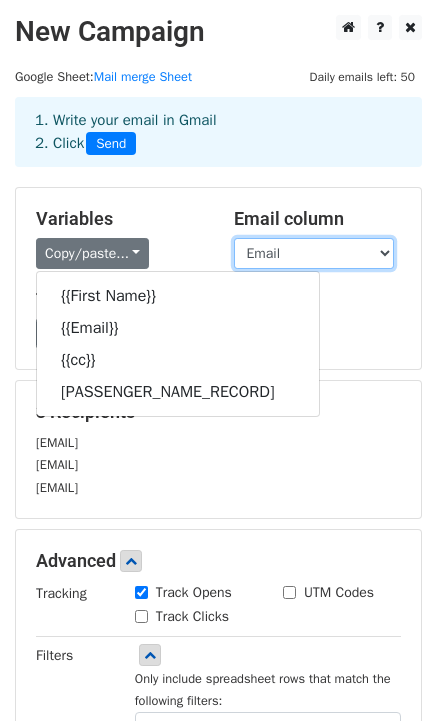 click on "First Name
Email
cc
pnr" at bounding box center [314, 253] 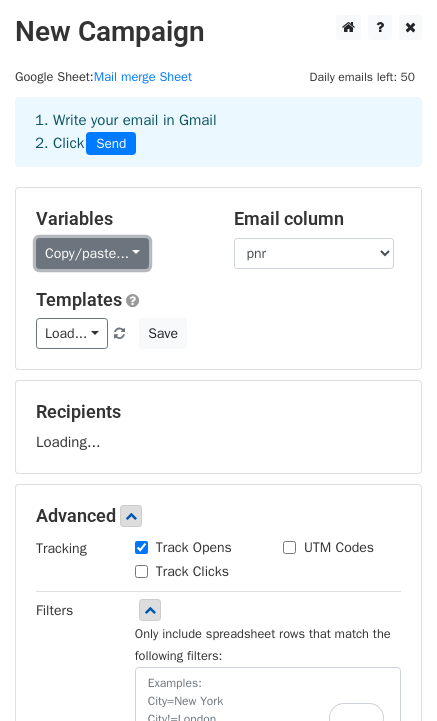 click on "Copy/paste..." at bounding box center [92, 253] 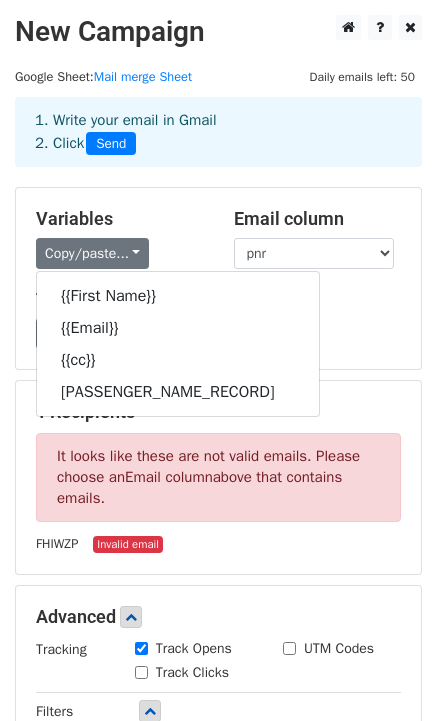 click on "Copy/paste...
{{First Name}}
{{Email}}
{{cc}}
{{pnr}}" at bounding box center (120, 253) 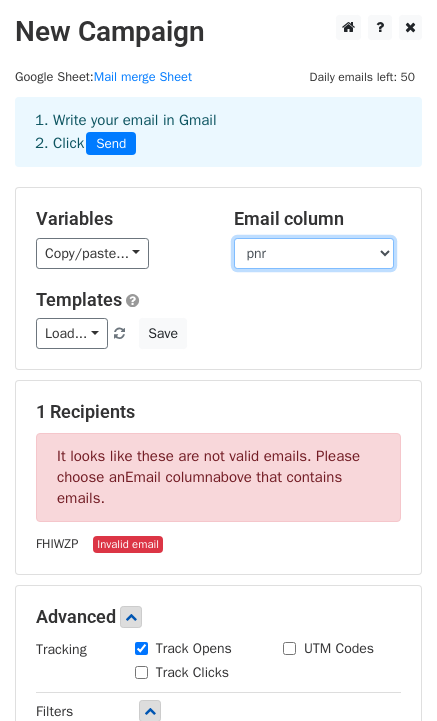 click on "First Name
Email
cc
pnr" at bounding box center [314, 253] 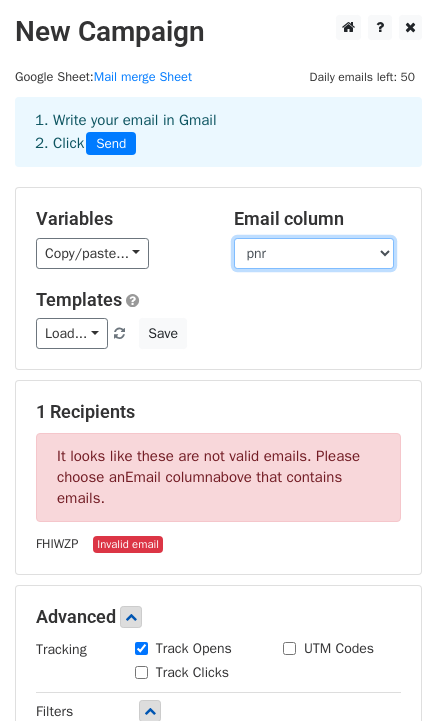 select on "Email" 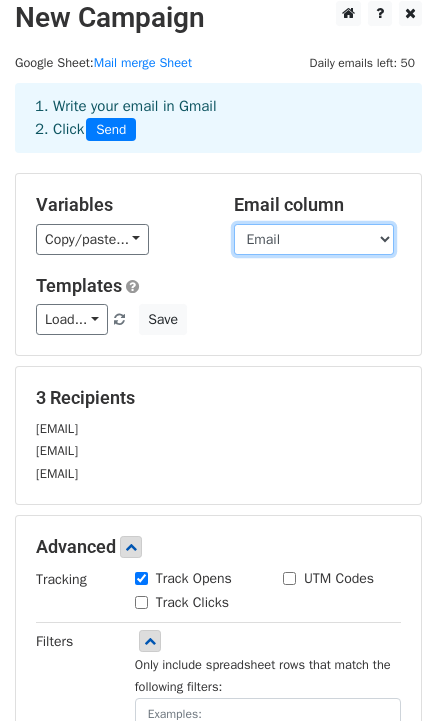 scroll, scrollTop: 0, scrollLeft: 0, axis: both 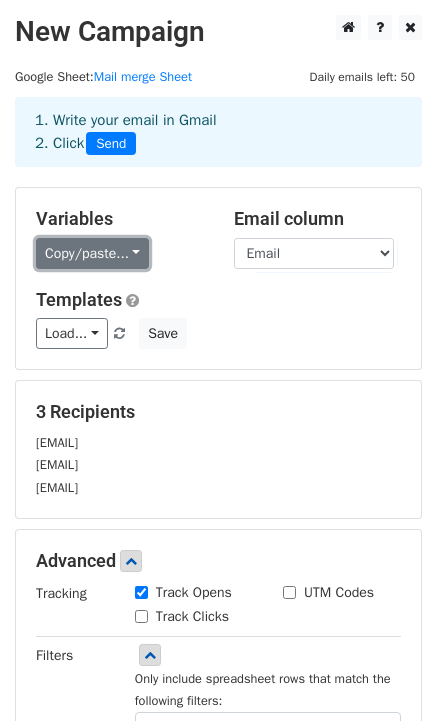 click on "Copy/paste..." at bounding box center [92, 253] 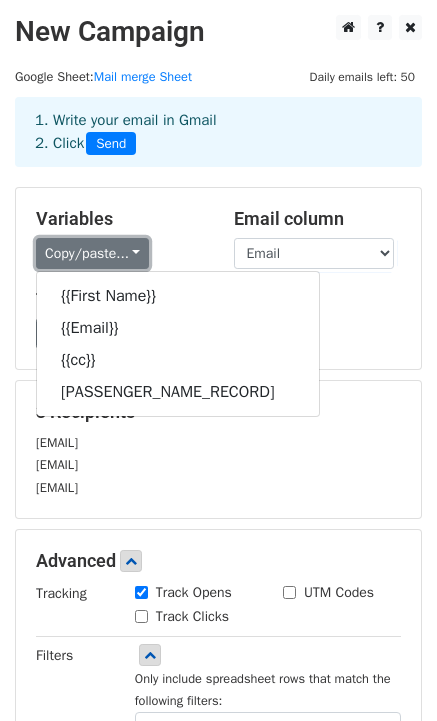 click on "Copy/paste..." at bounding box center [92, 253] 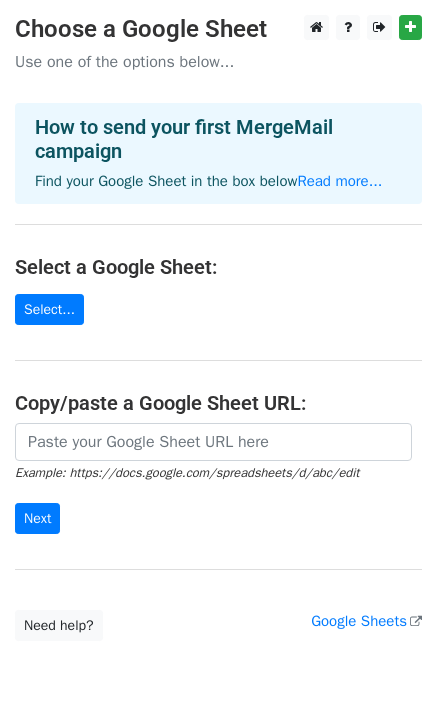 scroll, scrollTop: 0, scrollLeft: 0, axis: both 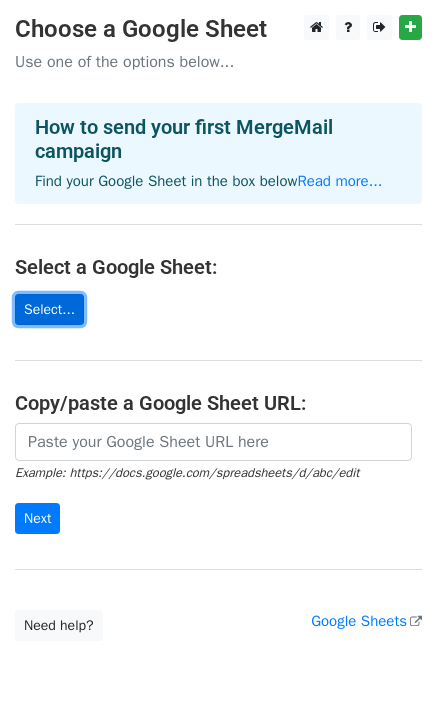 click on "Select..." at bounding box center (49, 309) 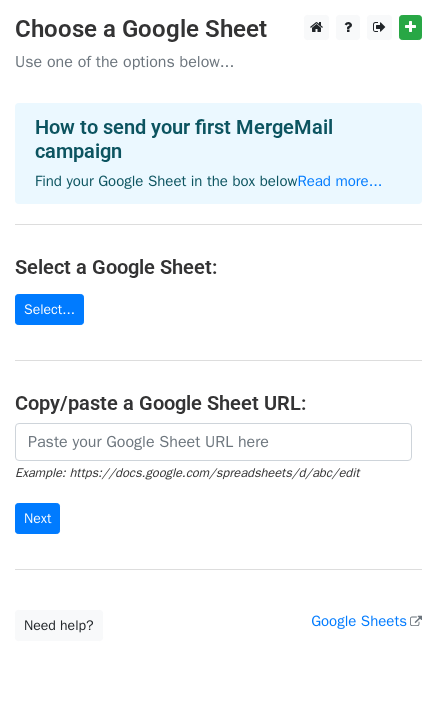 scroll, scrollTop: 80, scrollLeft: 0, axis: vertical 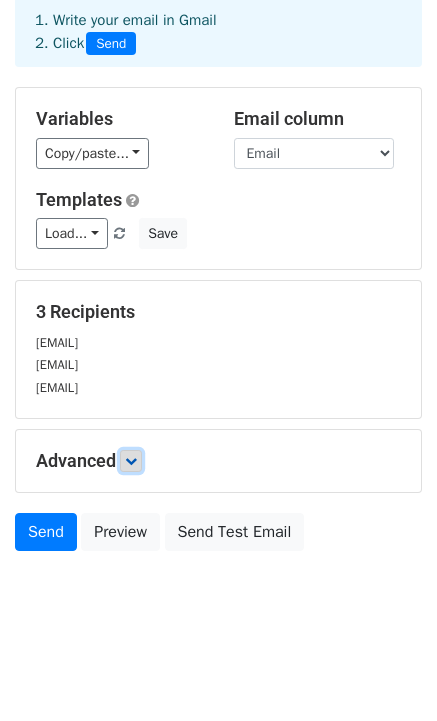 click at bounding box center (131, 461) 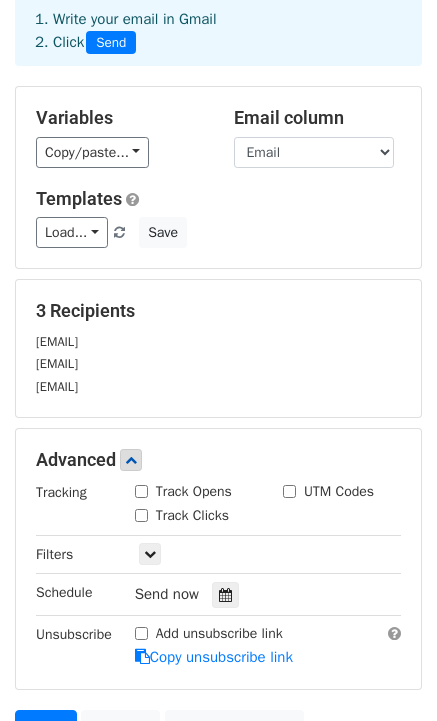 click on "Track Opens" at bounding box center (141, 491) 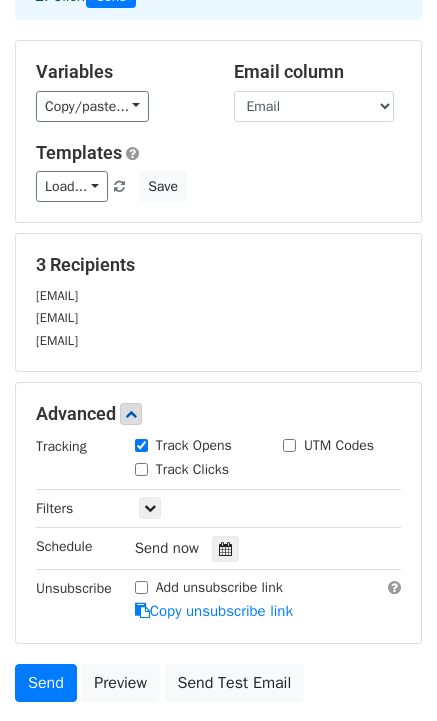 scroll, scrollTop: 0, scrollLeft: 0, axis: both 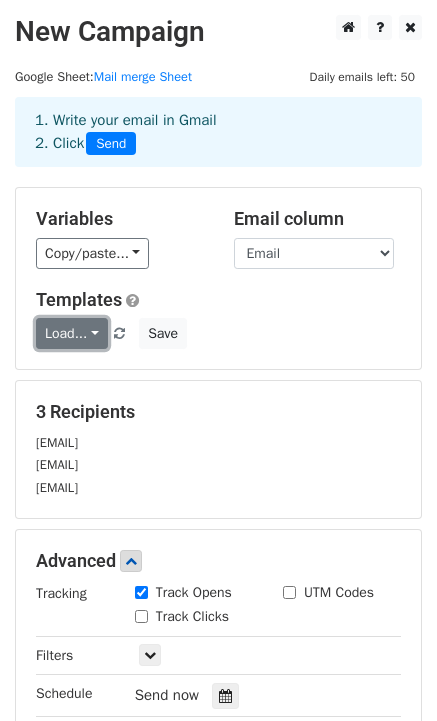 click on "Load..." at bounding box center (72, 333) 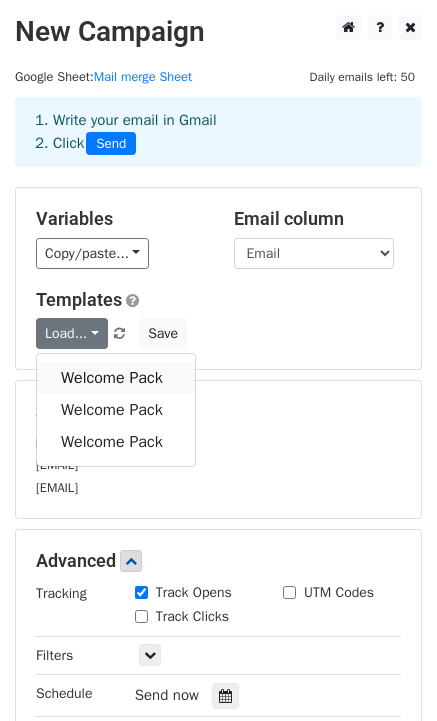 click on "Welcome Pack" at bounding box center (116, 378) 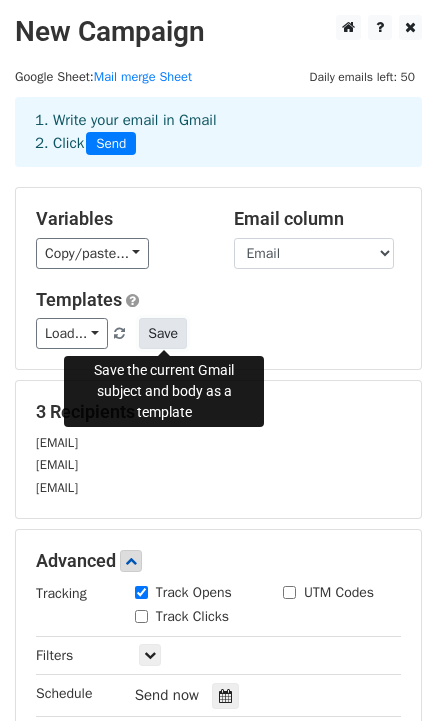 click on "Save" at bounding box center (163, 333) 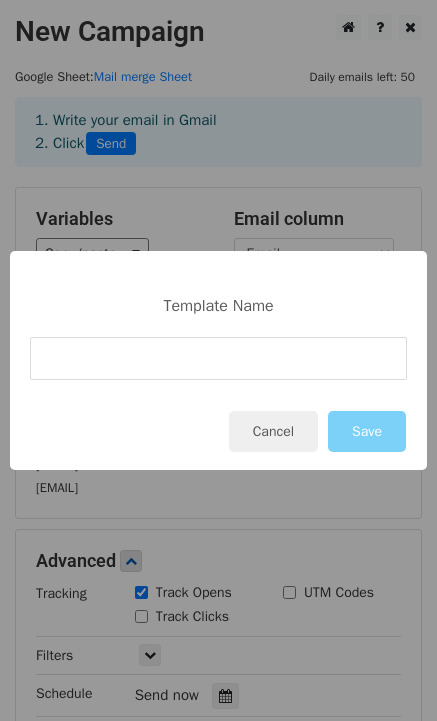 click at bounding box center (218, 358) 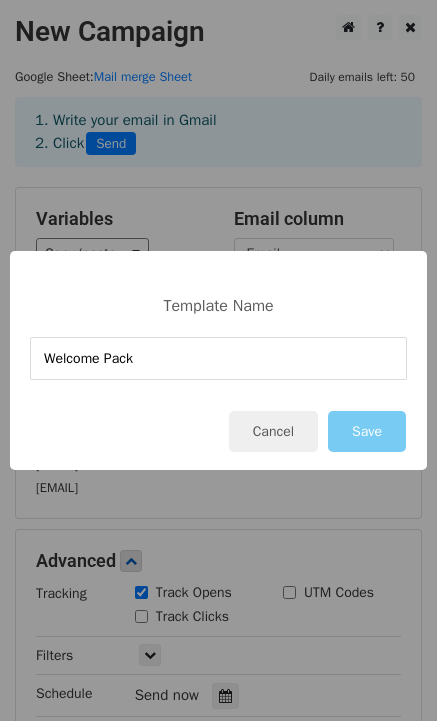 type on "Welcome Pack" 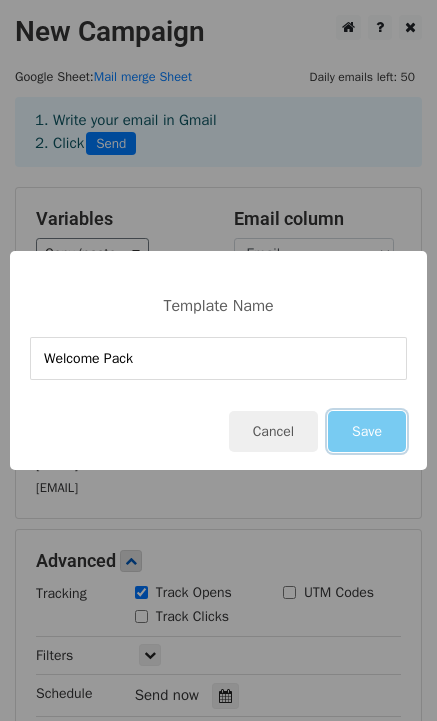 click on "Save" at bounding box center [367, 431] 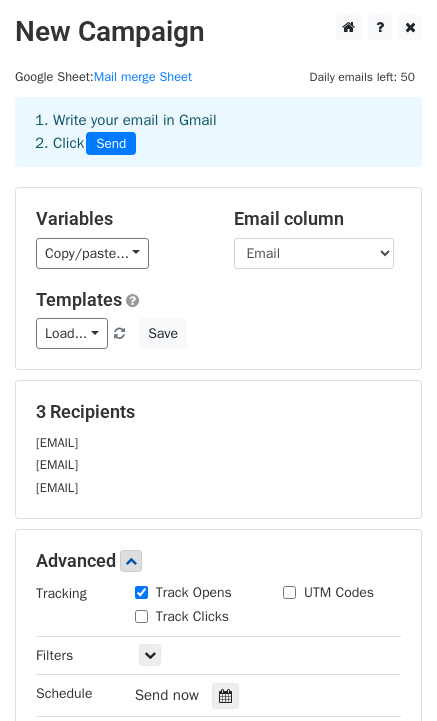 click on "3 Recipients
Naomi.Pernar@nazareth.vic.edu.au
jugpernar@outlook.com
laura_discala@outlook.com" at bounding box center (218, 449) 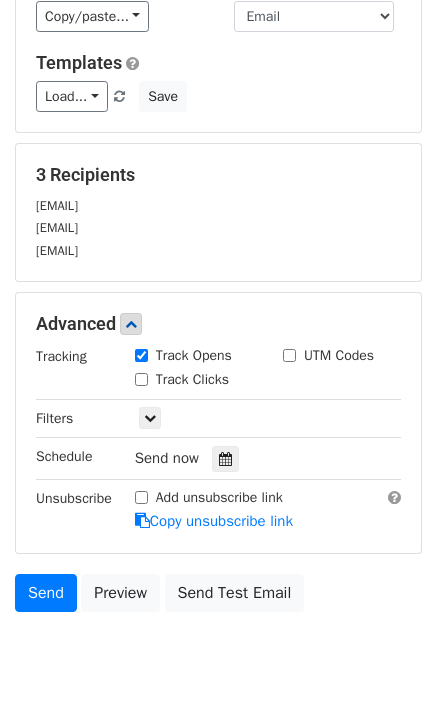 scroll, scrollTop: 297, scrollLeft: 0, axis: vertical 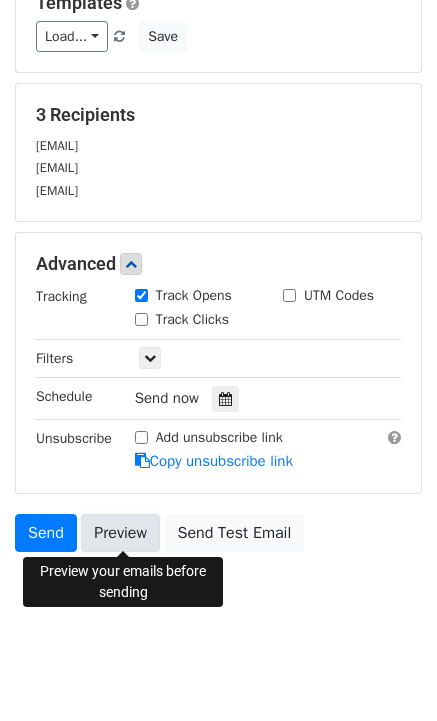 click on "Preview" at bounding box center (120, 533) 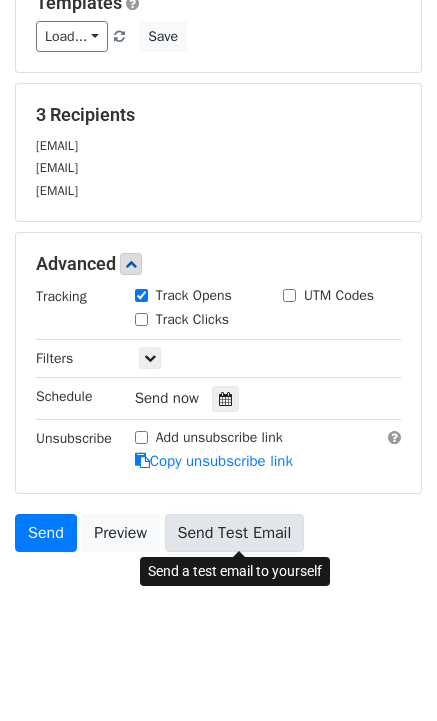 click on "Send Test Email" at bounding box center [235, 533] 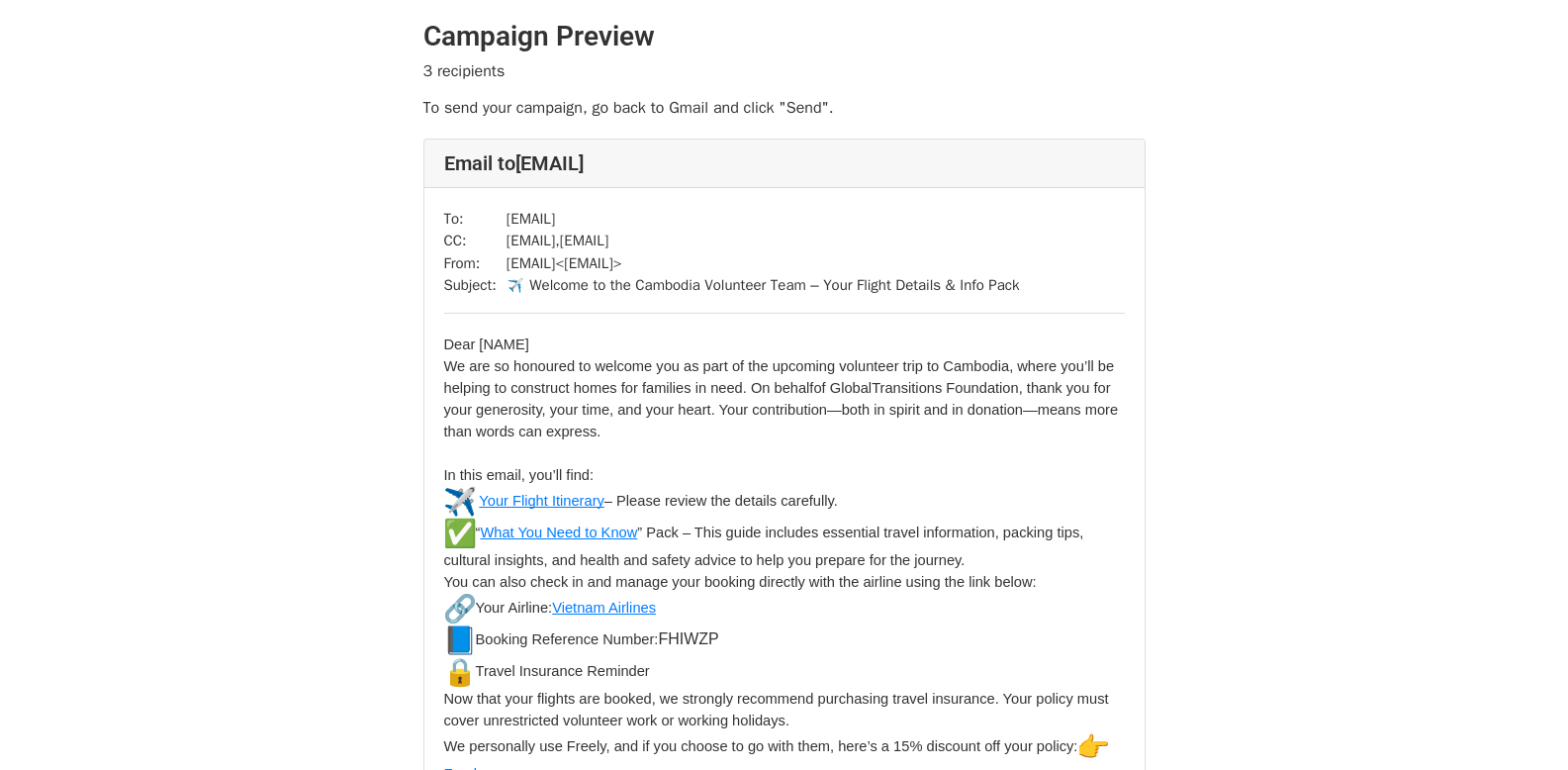 scroll, scrollTop: 0, scrollLeft: 0, axis: both 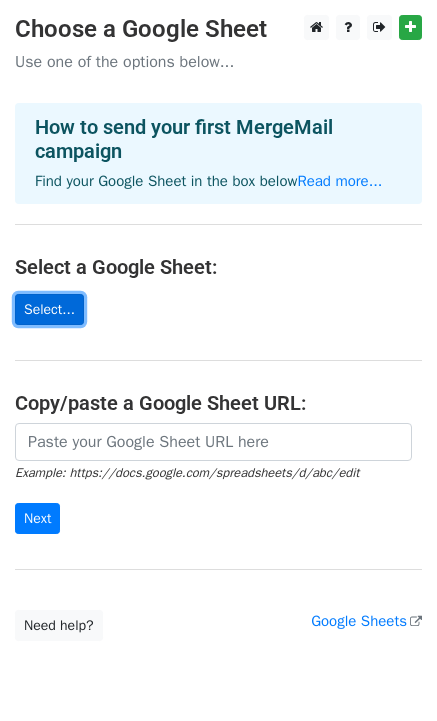 click on "Select..." at bounding box center (49, 309) 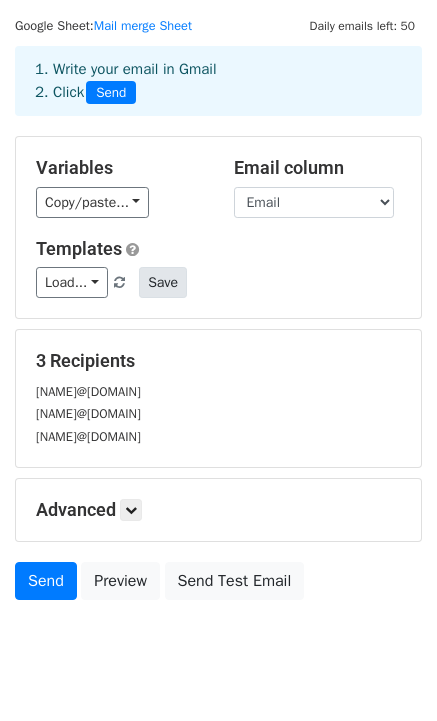 scroll, scrollTop: 101, scrollLeft: 0, axis: vertical 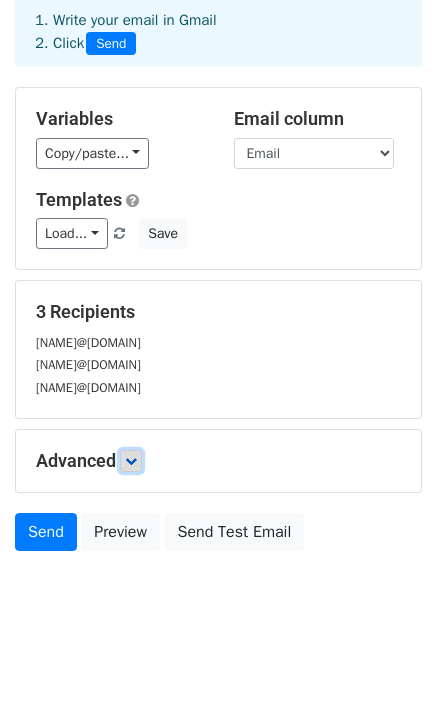 click at bounding box center (131, 461) 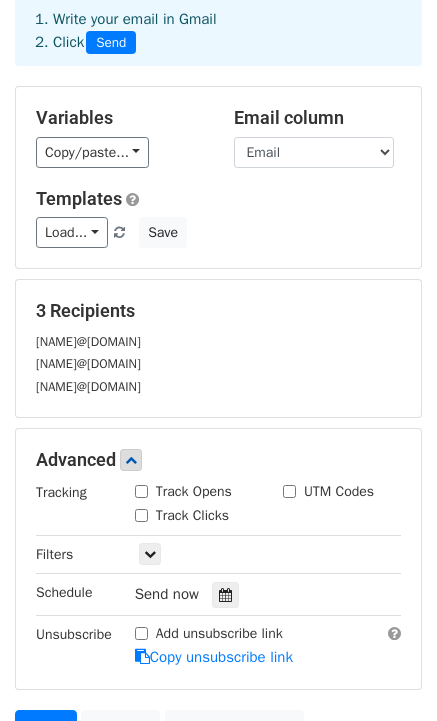 click on "Track Opens" at bounding box center (141, 491) 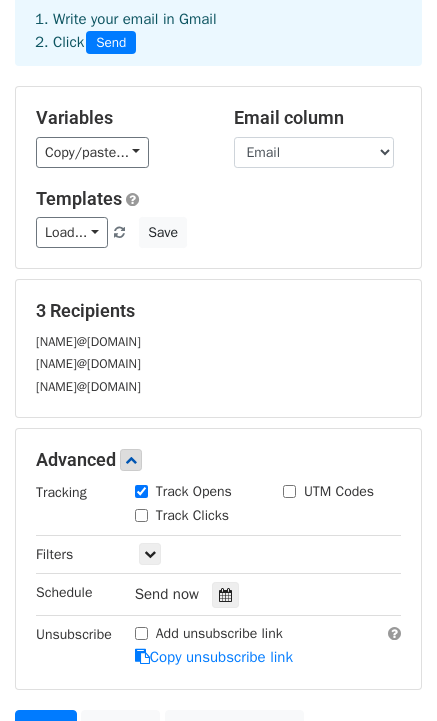 scroll, scrollTop: 297, scrollLeft: 0, axis: vertical 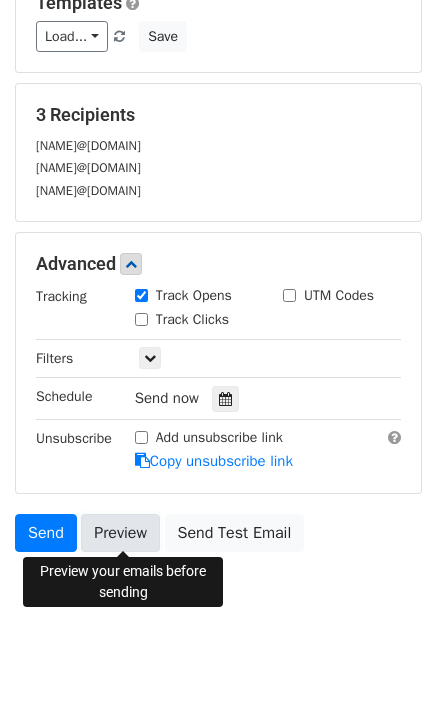 click on "Preview" at bounding box center [120, 533] 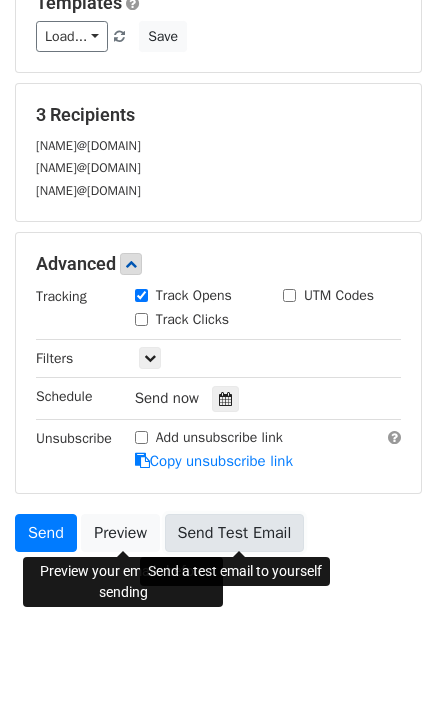click on "Send Test Email" at bounding box center [235, 533] 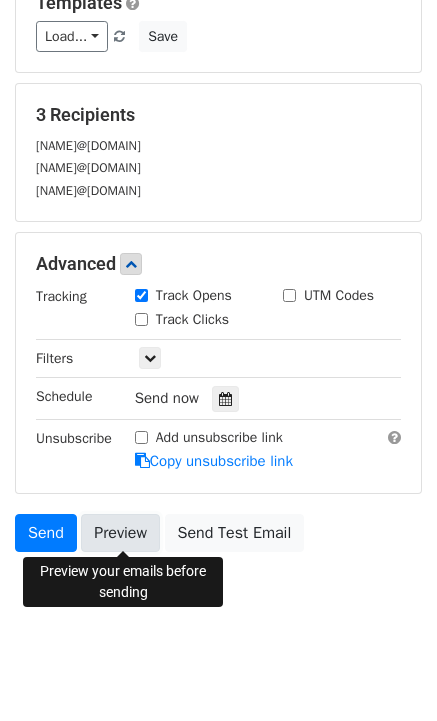 click on "Preview" at bounding box center (120, 533) 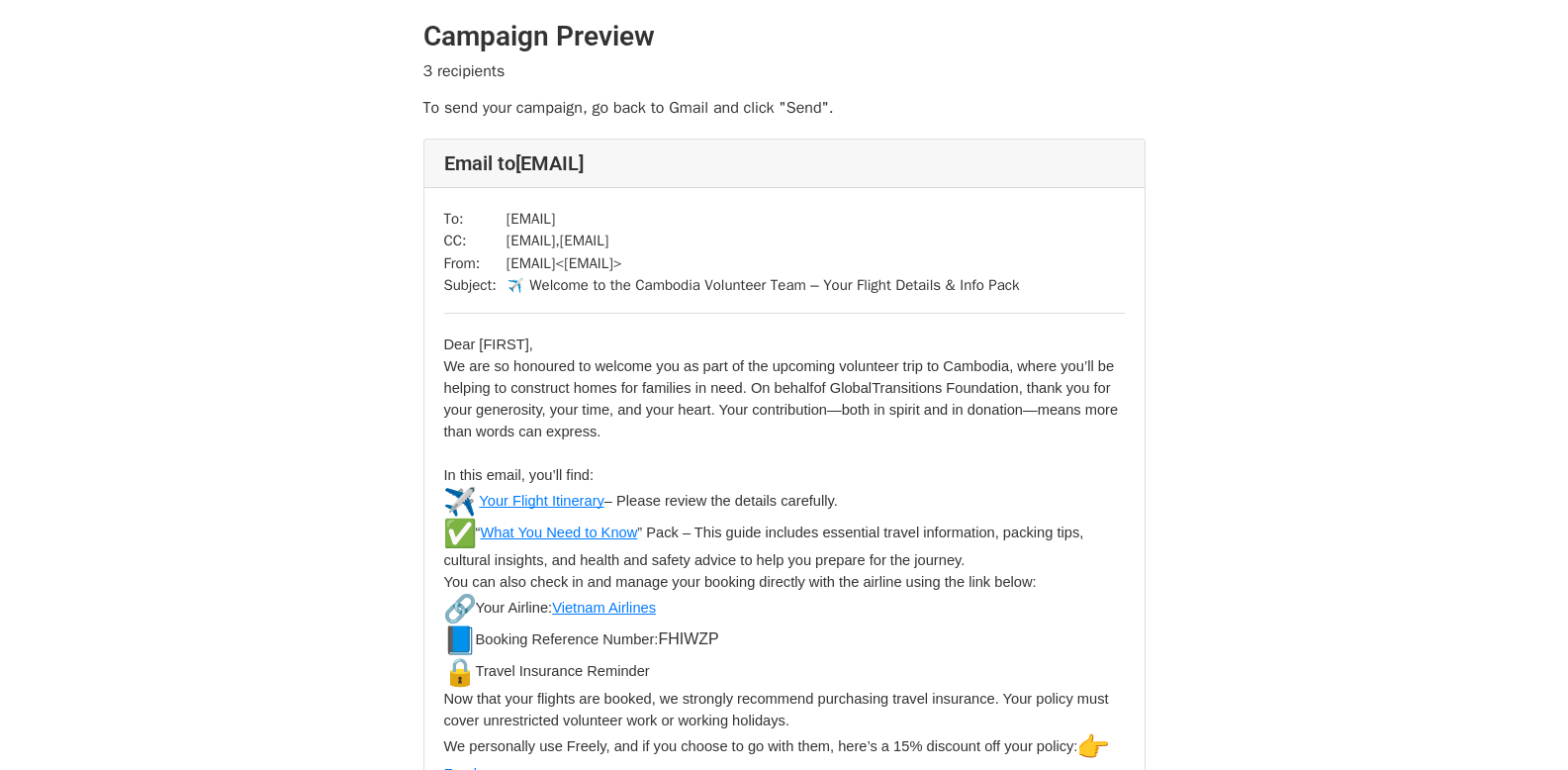 scroll, scrollTop: 0, scrollLeft: 0, axis: both 